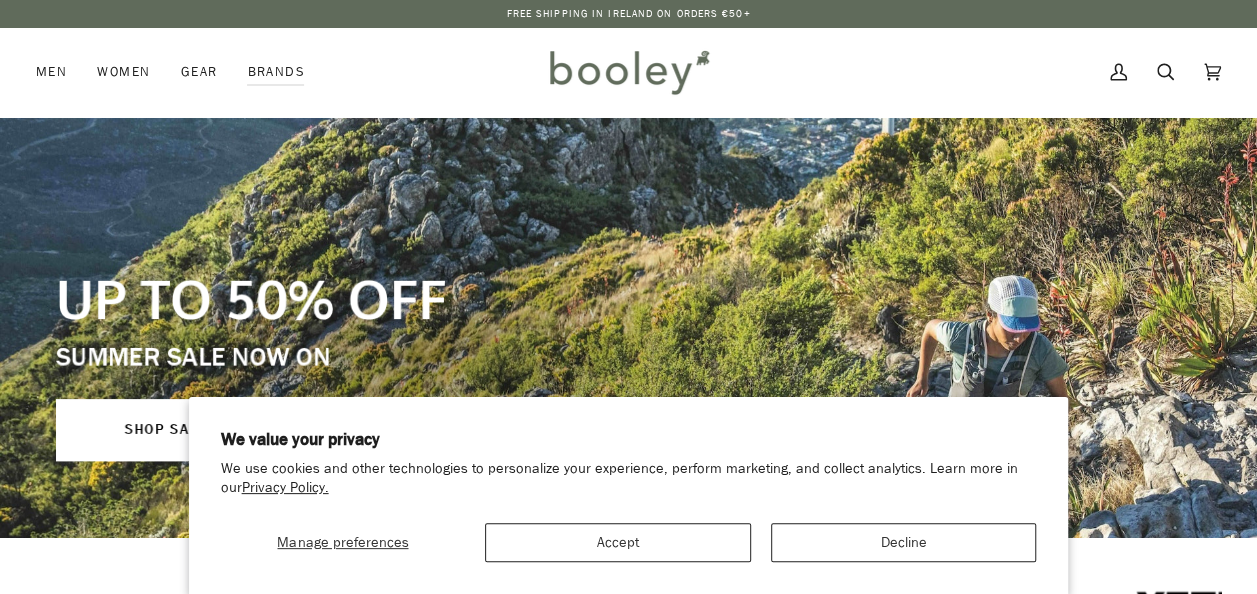 scroll, scrollTop: 0, scrollLeft: 0, axis: both 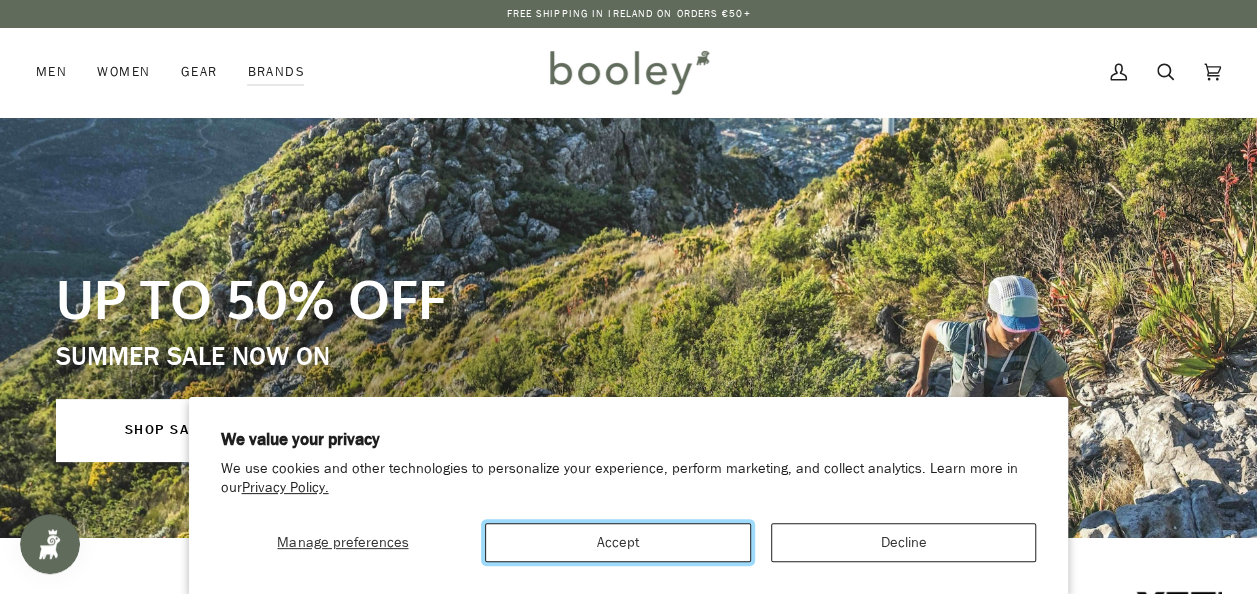 click on "Accept" at bounding box center (618, 542) 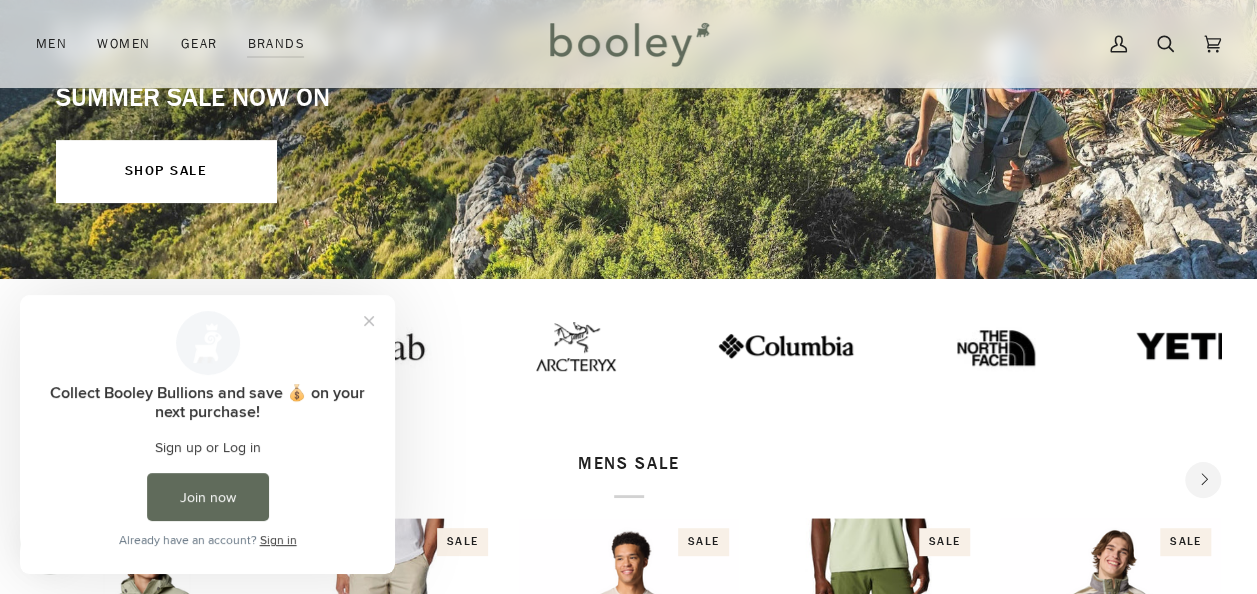 scroll, scrollTop: 258, scrollLeft: 0, axis: vertical 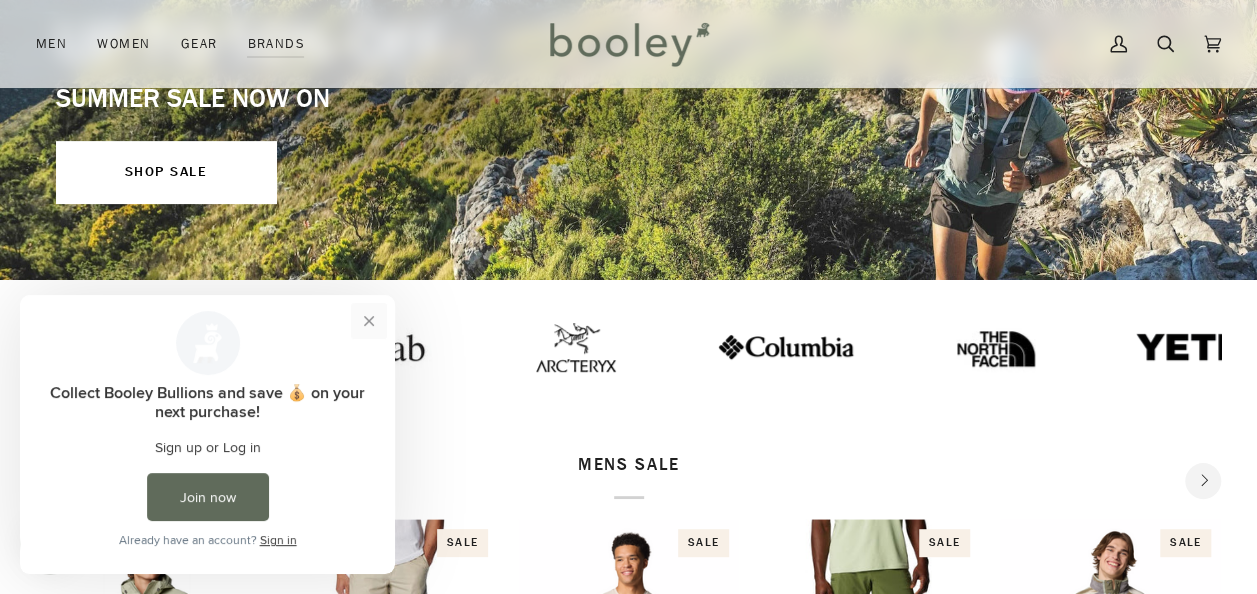 click at bounding box center [369, 321] 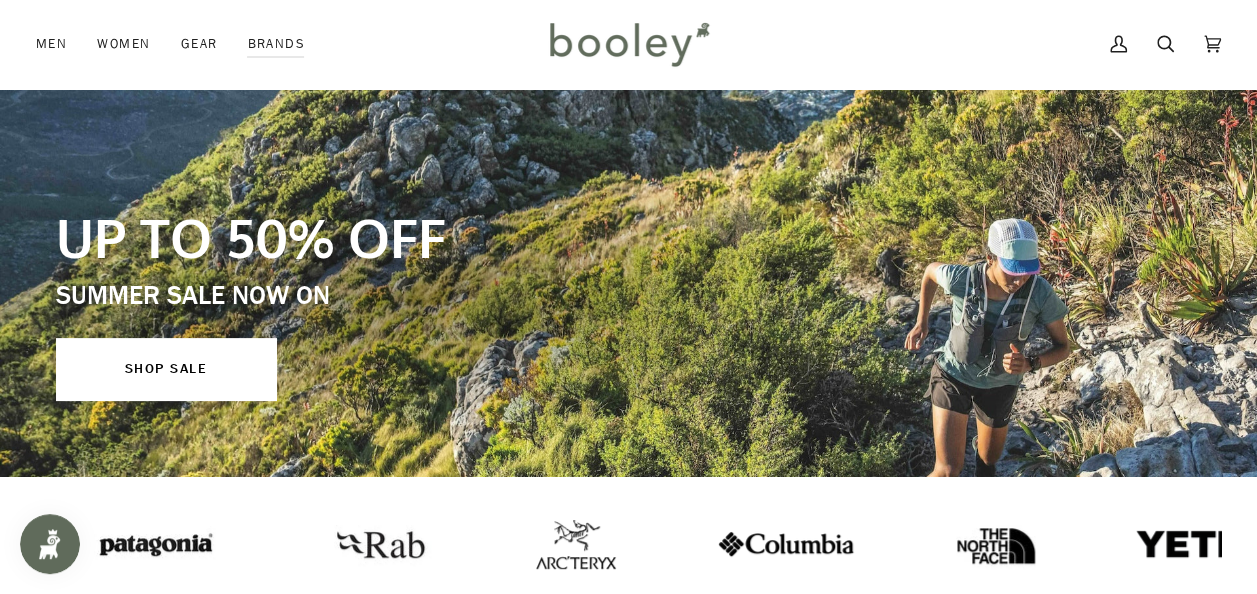 scroll, scrollTop: 0, scrollLeft: 0, axis: both 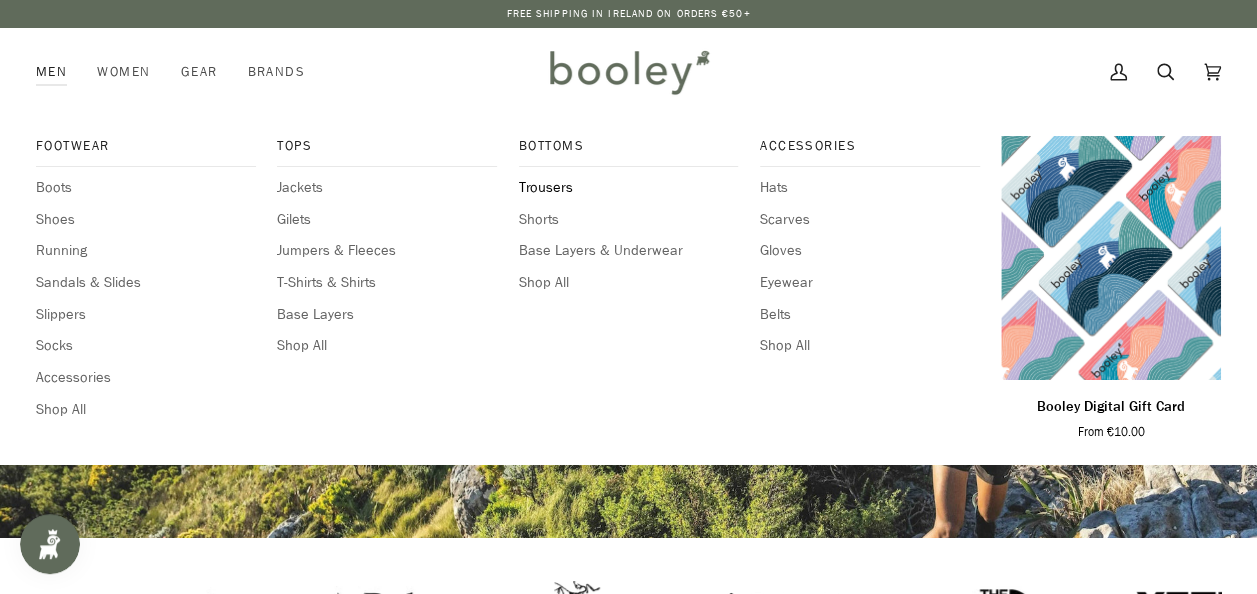 click on "Trousers" at bounding box center (629, 188) 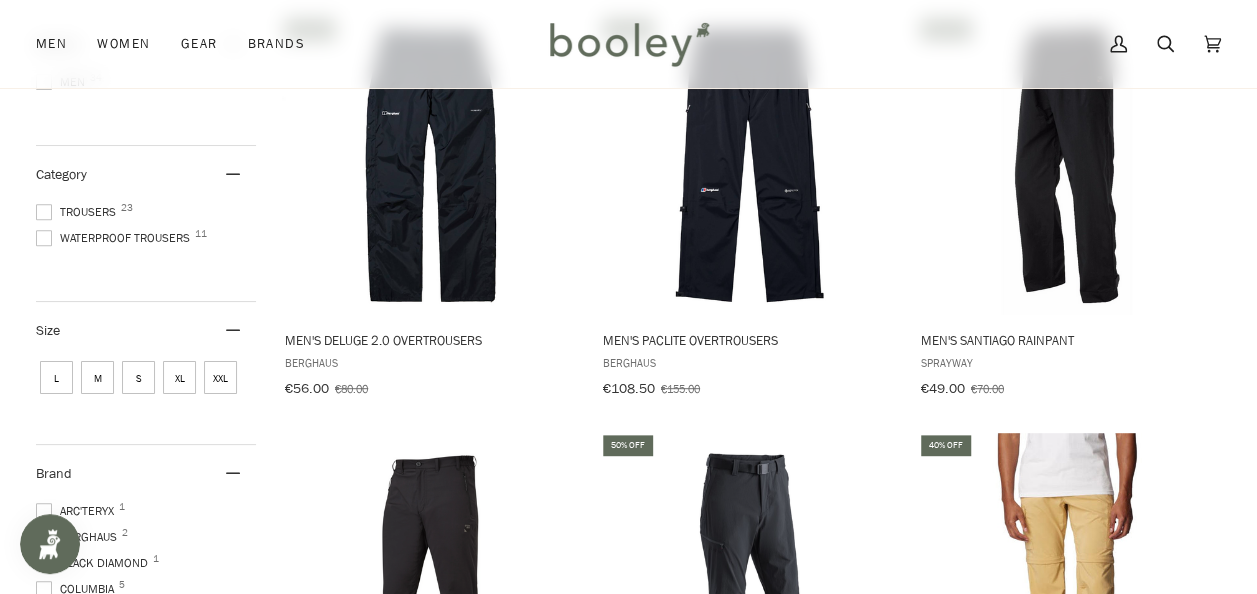 scroll, scrollTop: 361, scrollLeft: 0, axis: vertical 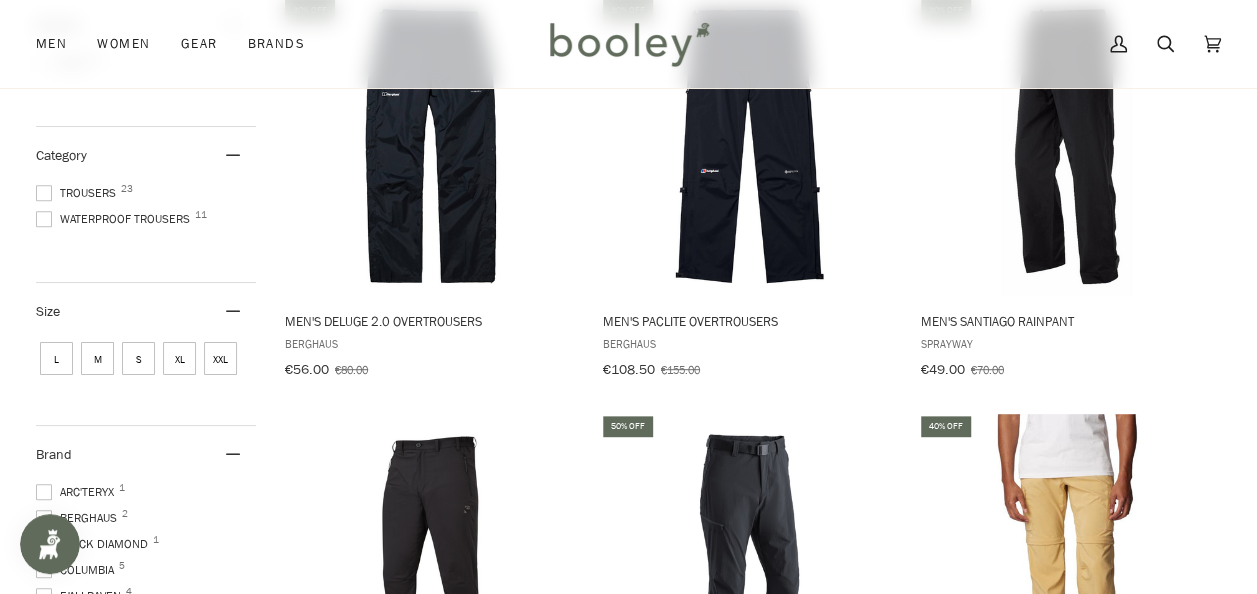 click at bounding box center [44, 193] 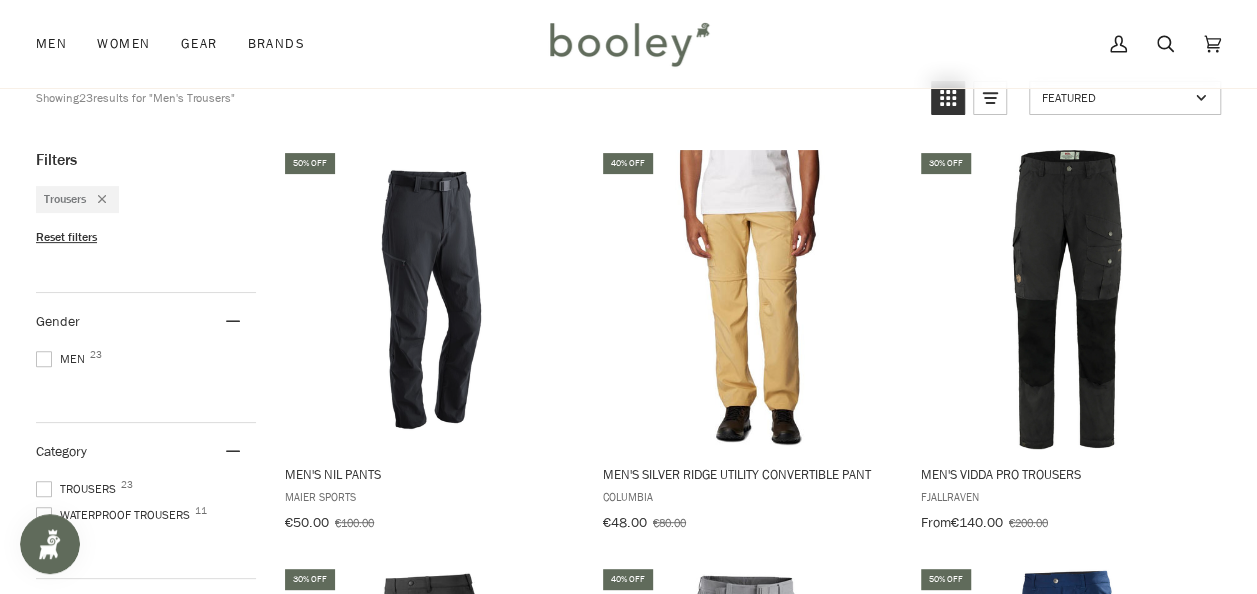 scroll, scrollTop: 202, scrollLeft: 0, axis: vertical 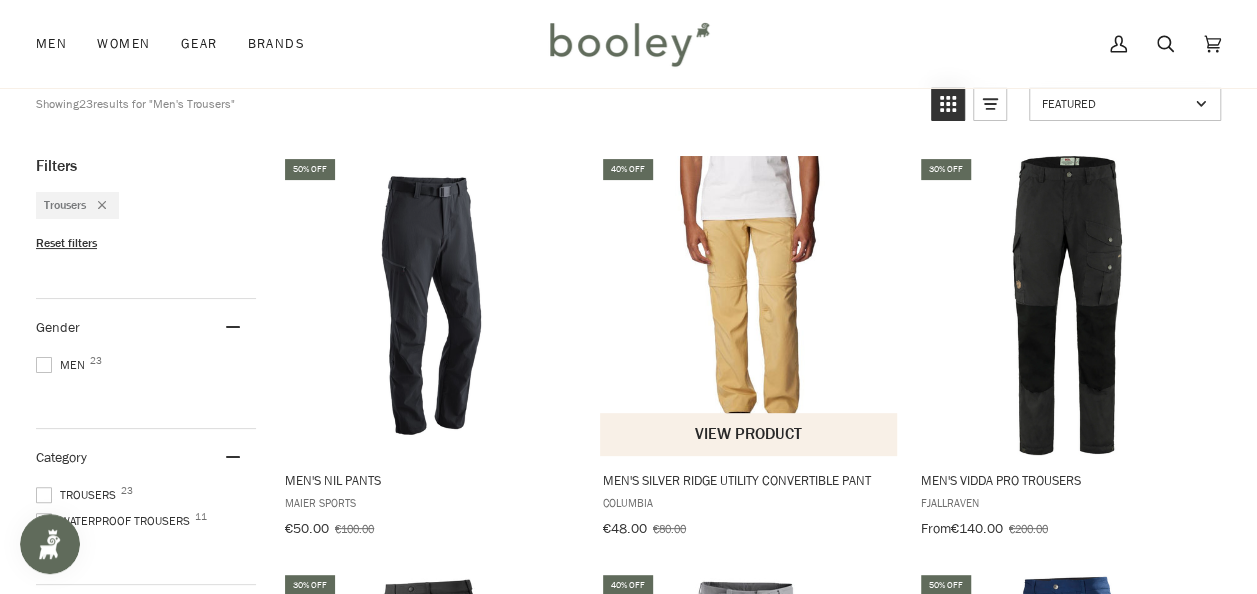 click at bounding box center [749, 305] 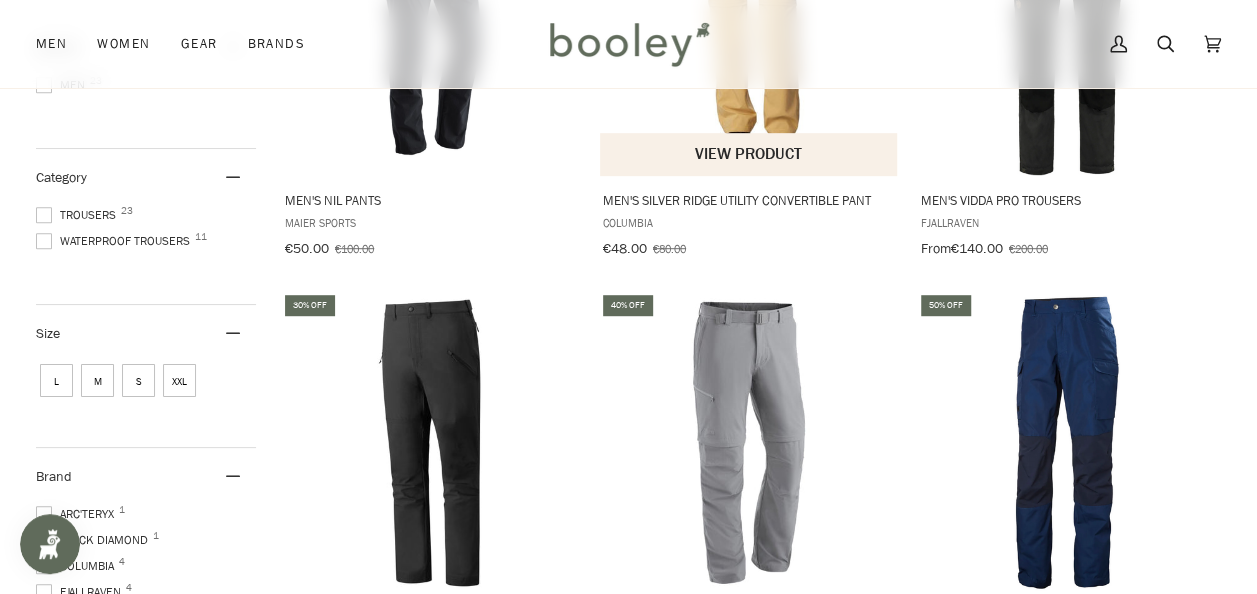 scroll, scrollTop: 582, scrollLeft: 0, axis: vertical 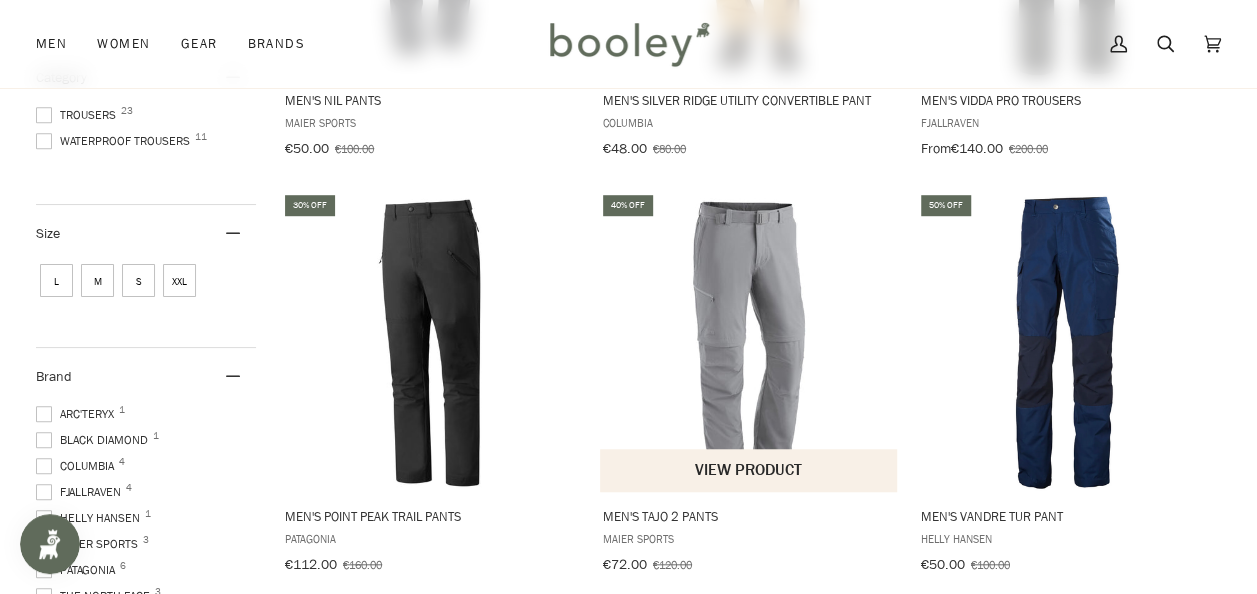 click at bounding box center [749, 342] 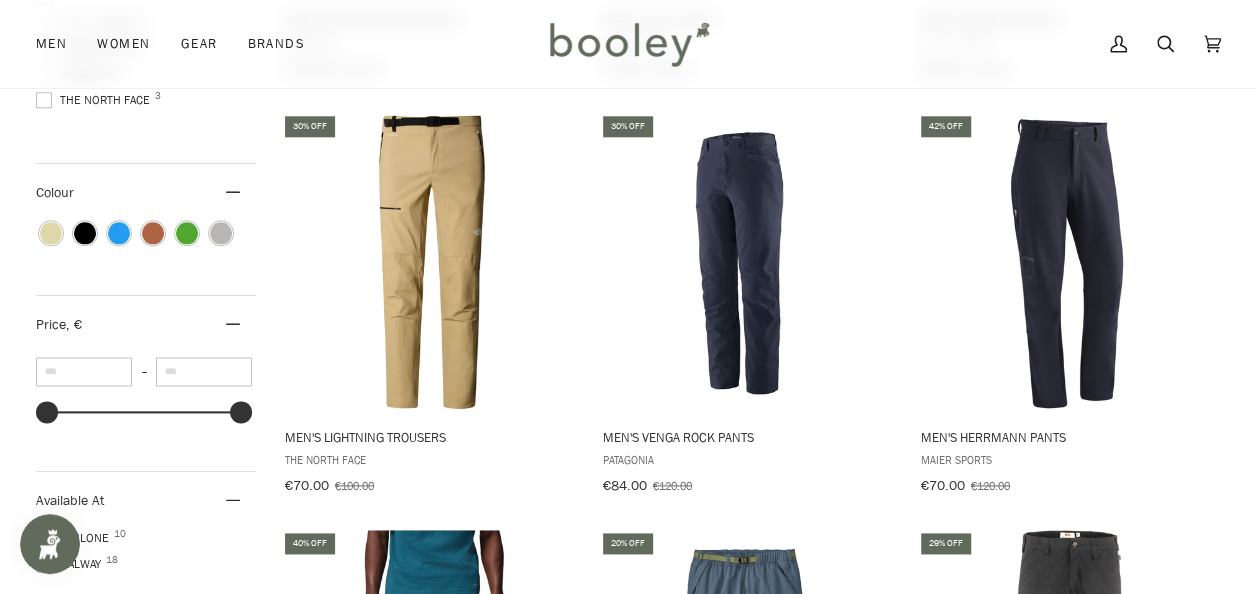 scroll, scrollTop: 1113, scrollLeft: 0, axis: vertical 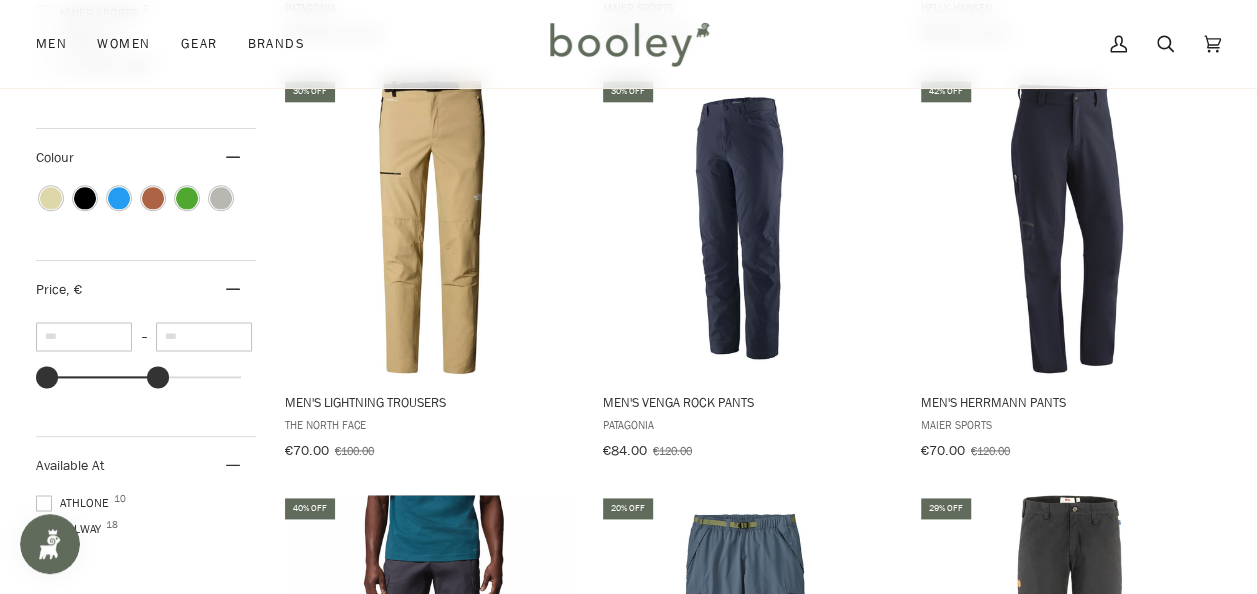 type on "***" 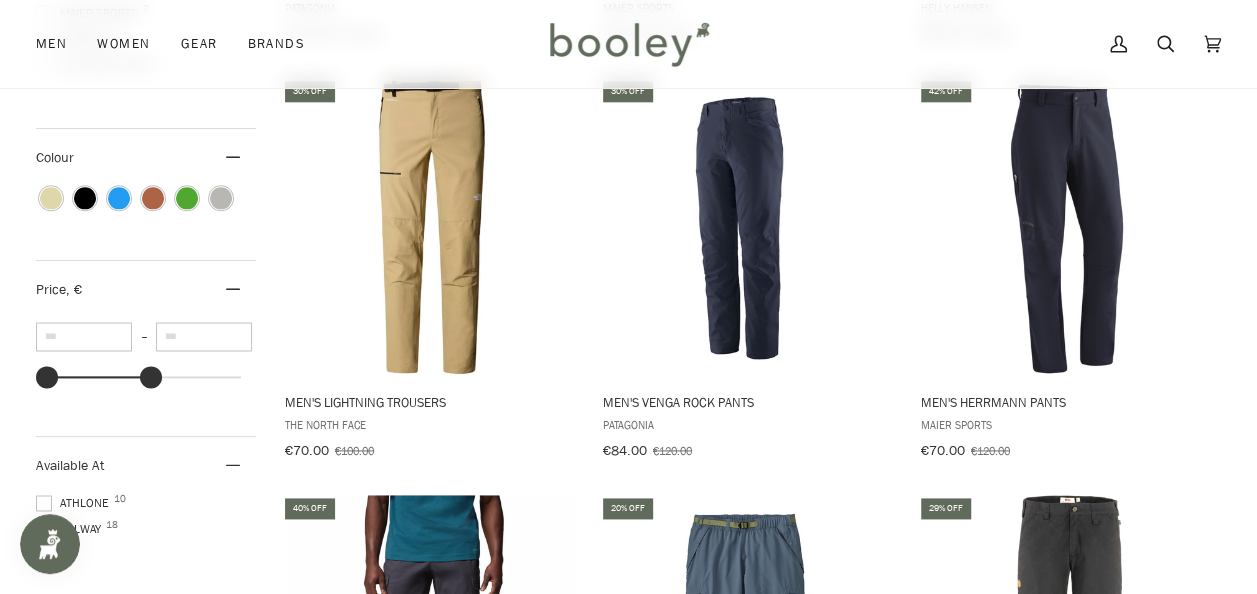 drag, startPoint x: 242, startPoint y: 365, endPoint x: 151, endPoint y: 369, distance: 91.08787 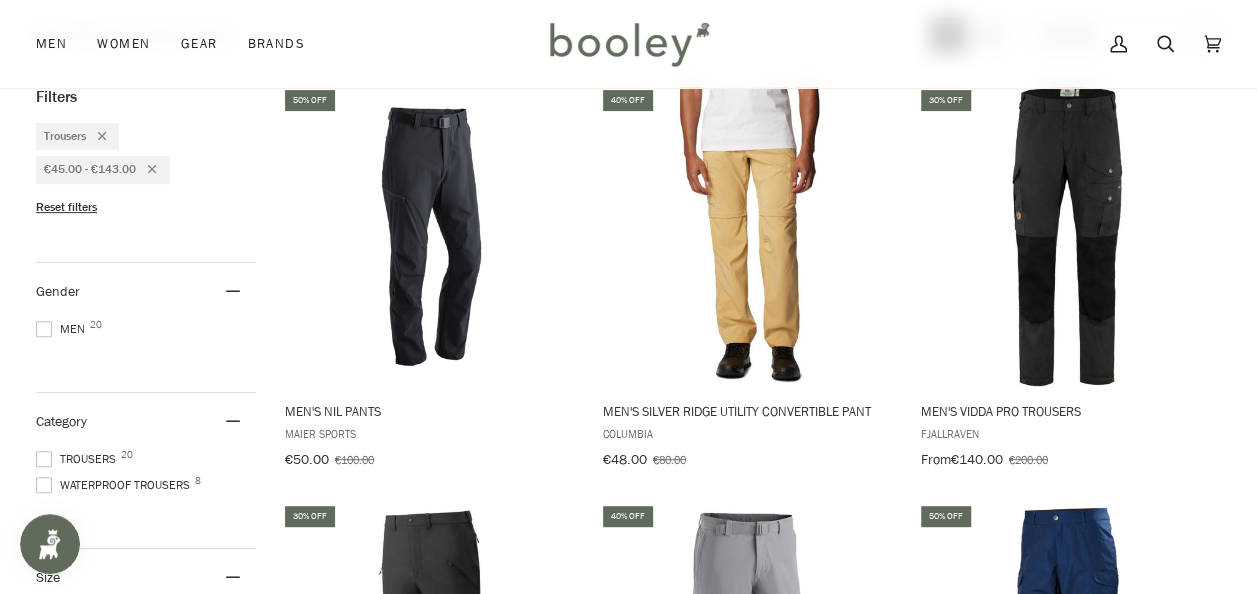 scroll, scrollTop: 310, scrollLeft: 0, axis: vertical 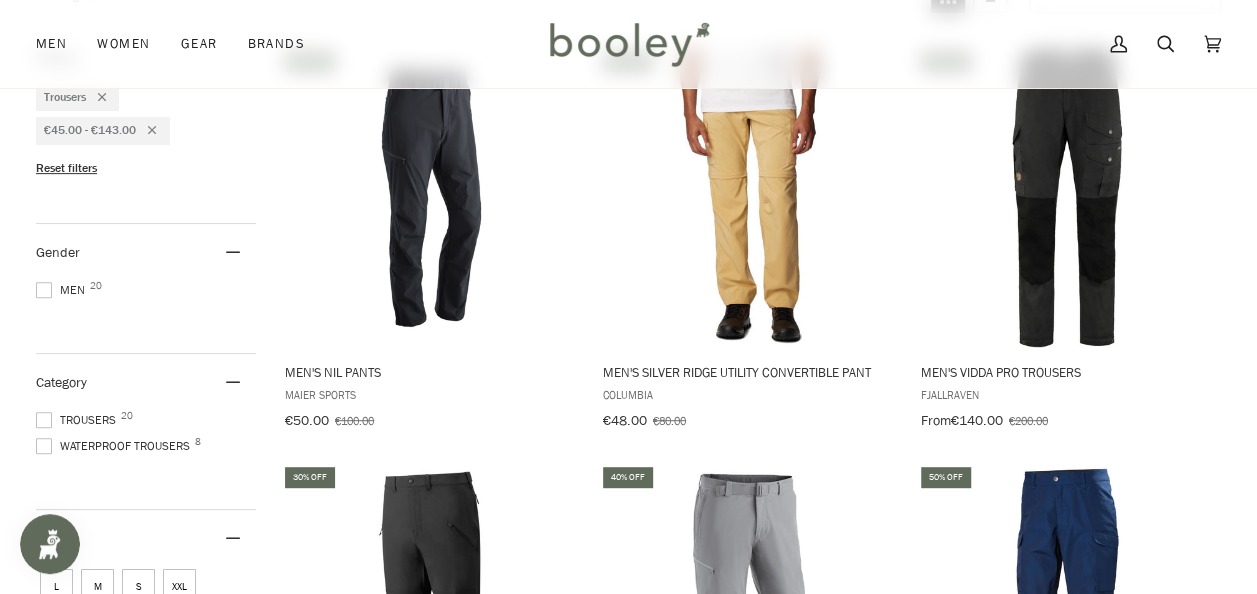 click at bounding box center [44, 290] 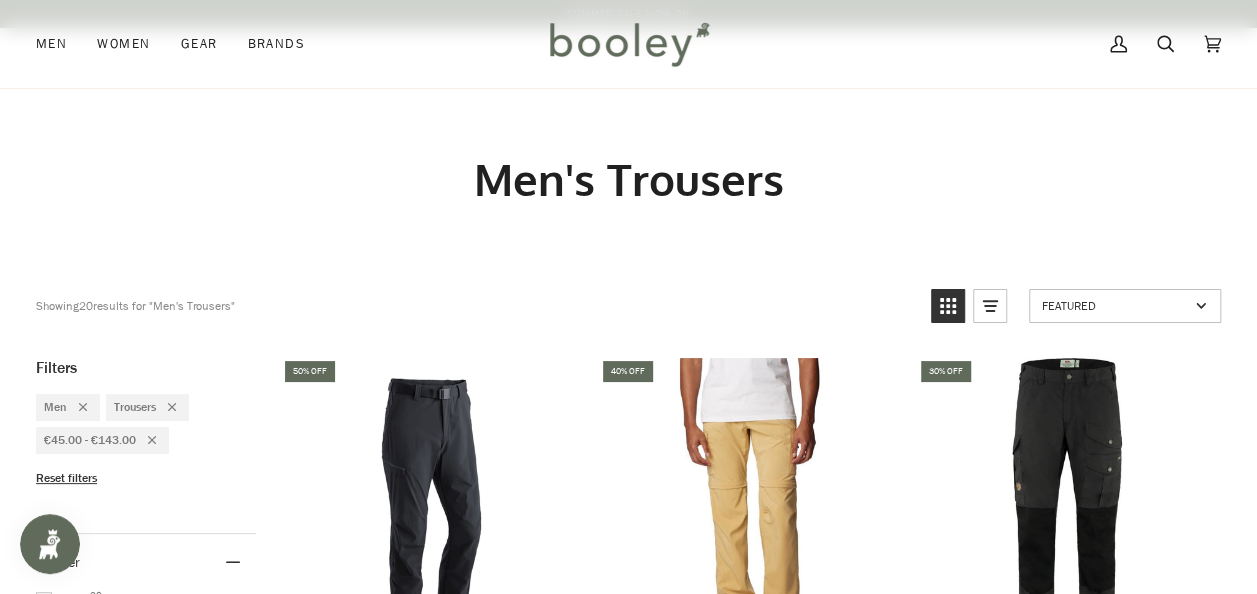 scroll, scrollTop: 468, scrollLeft: 0, axis: vertical 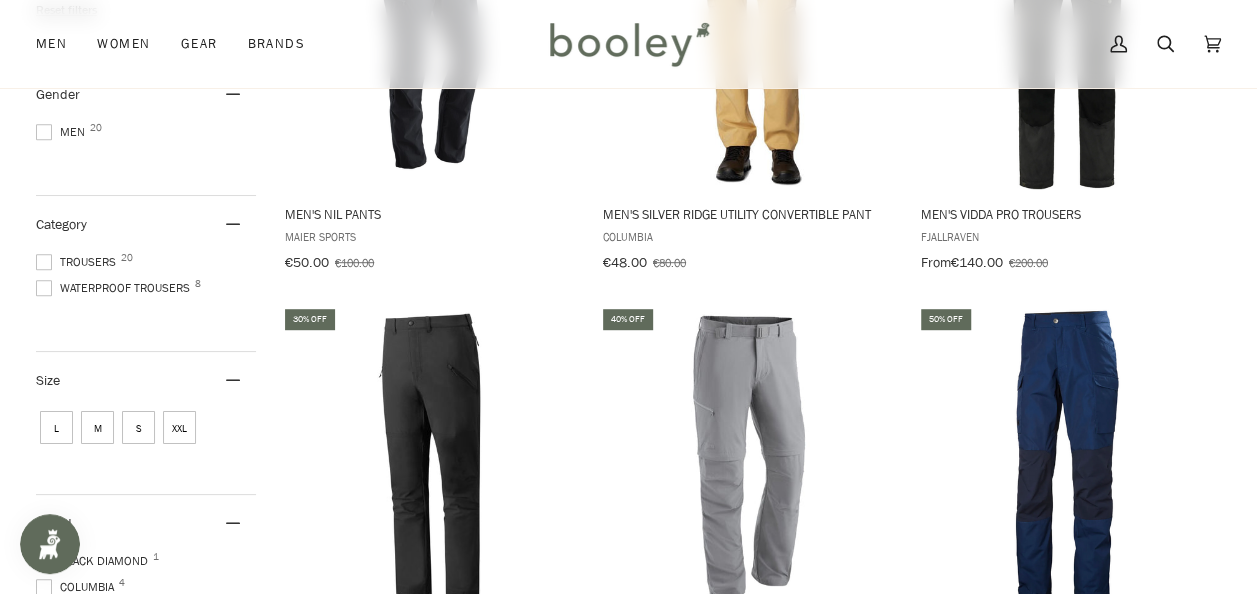 click on "S" at bounding box center [138, 427] 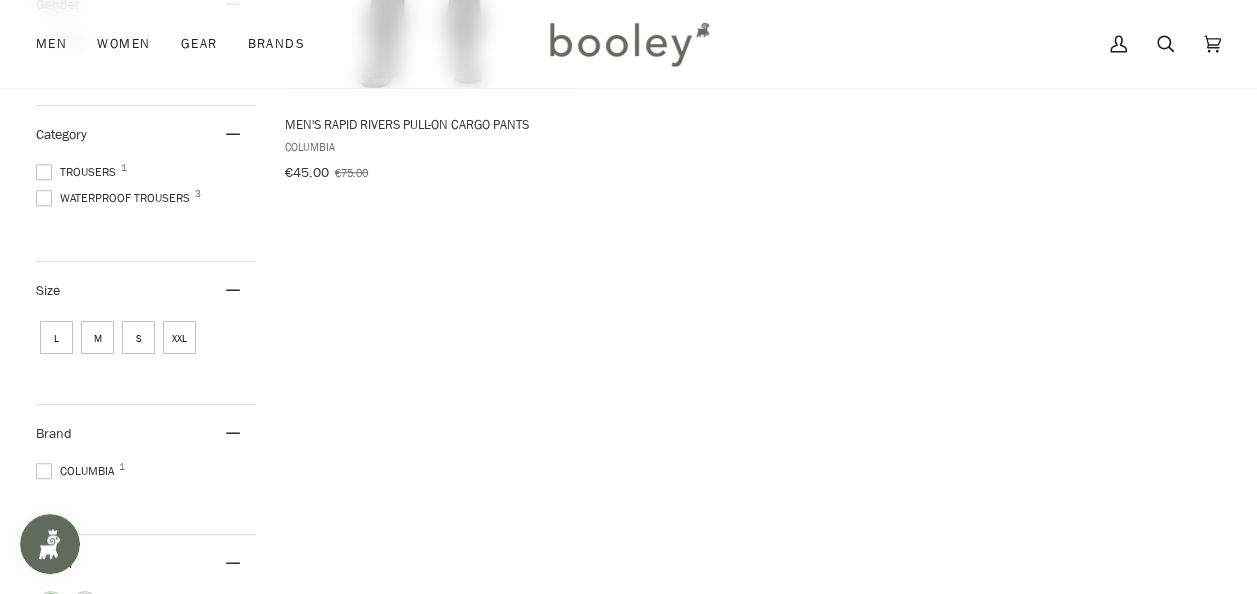 scroll, scrollTop: 589, scrollLeft: 0, axis: vertical 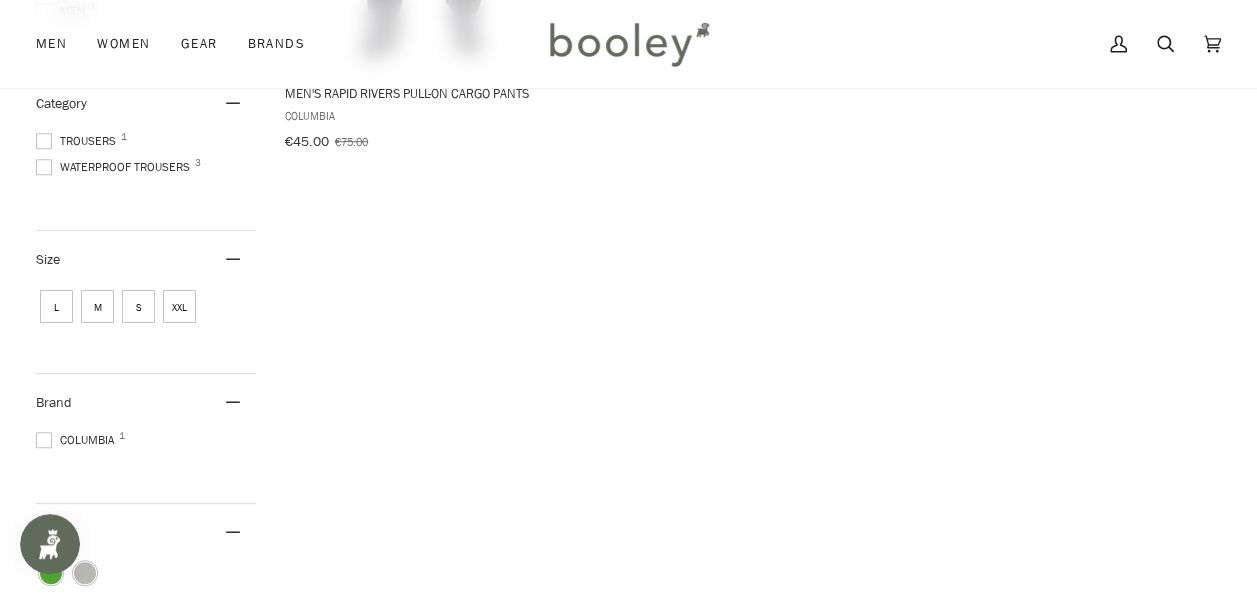 click on "M" at bounding box center [97, 306] 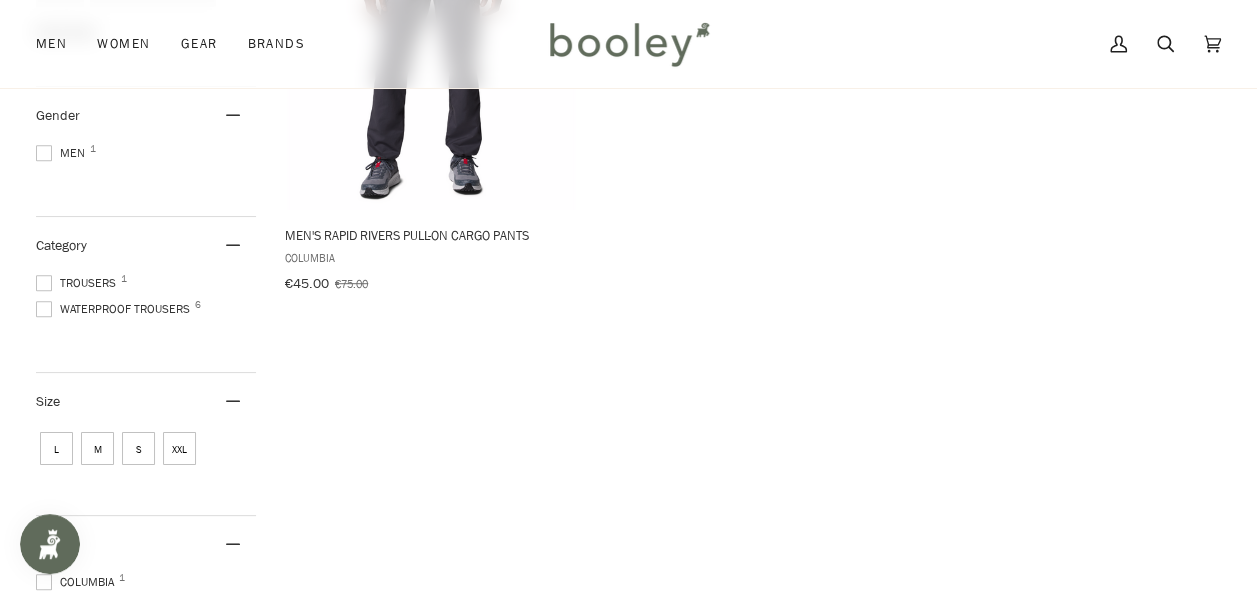scroll, scrollTop: 452, scrollLeft: 0, axis: vertical 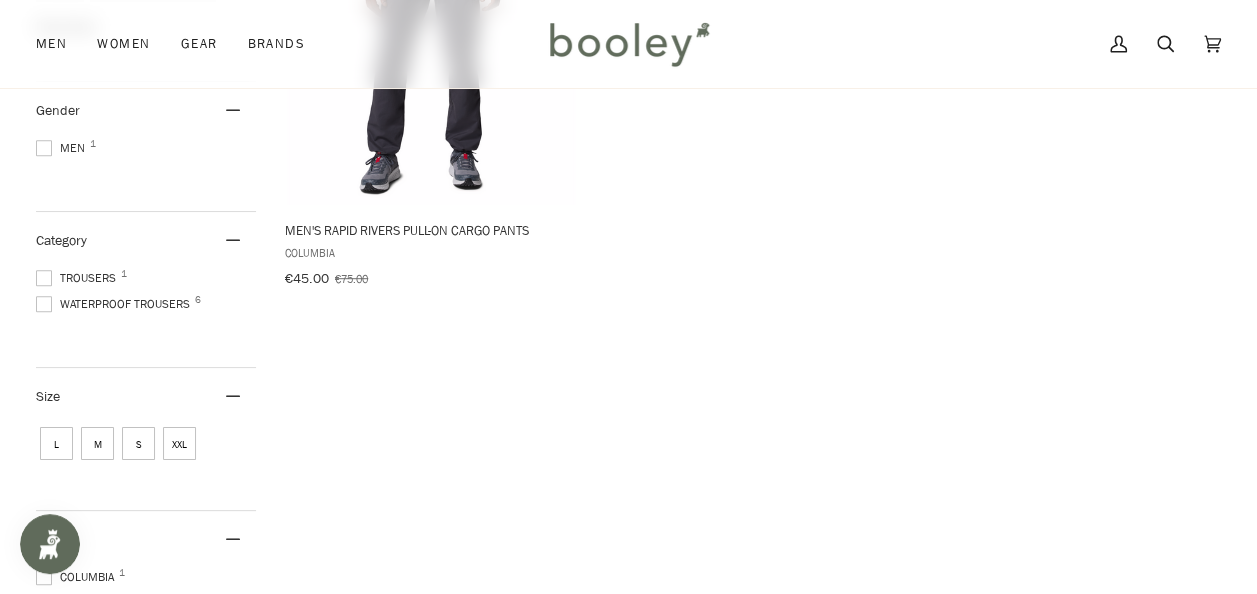 click on "S" at bounding box center (138, 443) 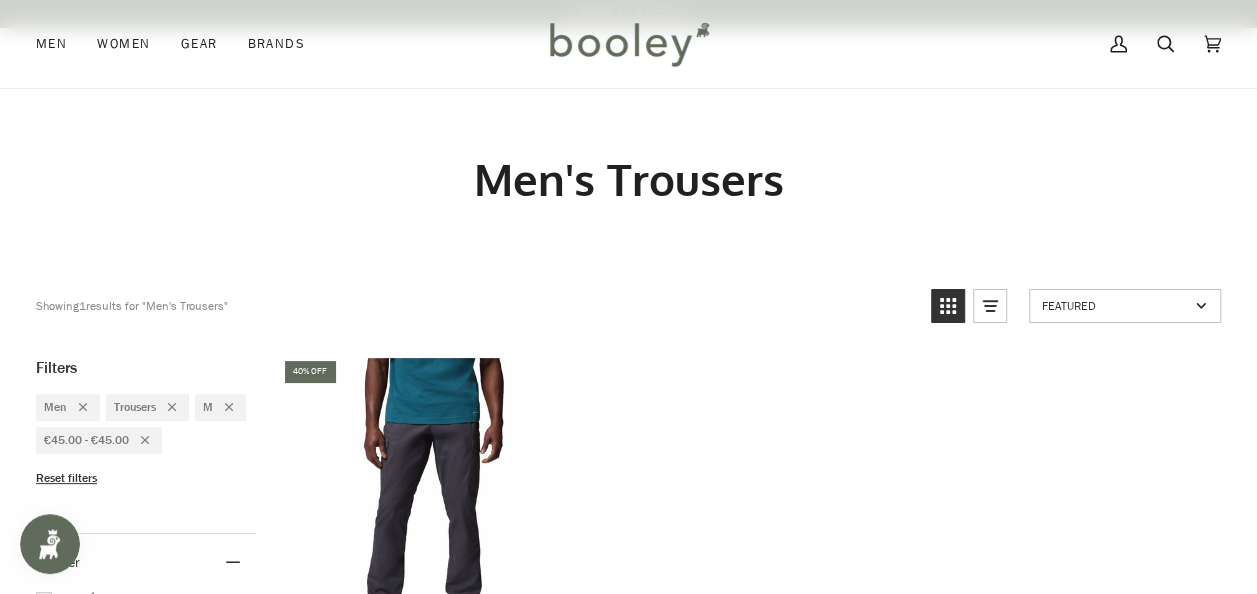 scroll, scrollTop: 379, scrollLeft: 0, axis: vertical 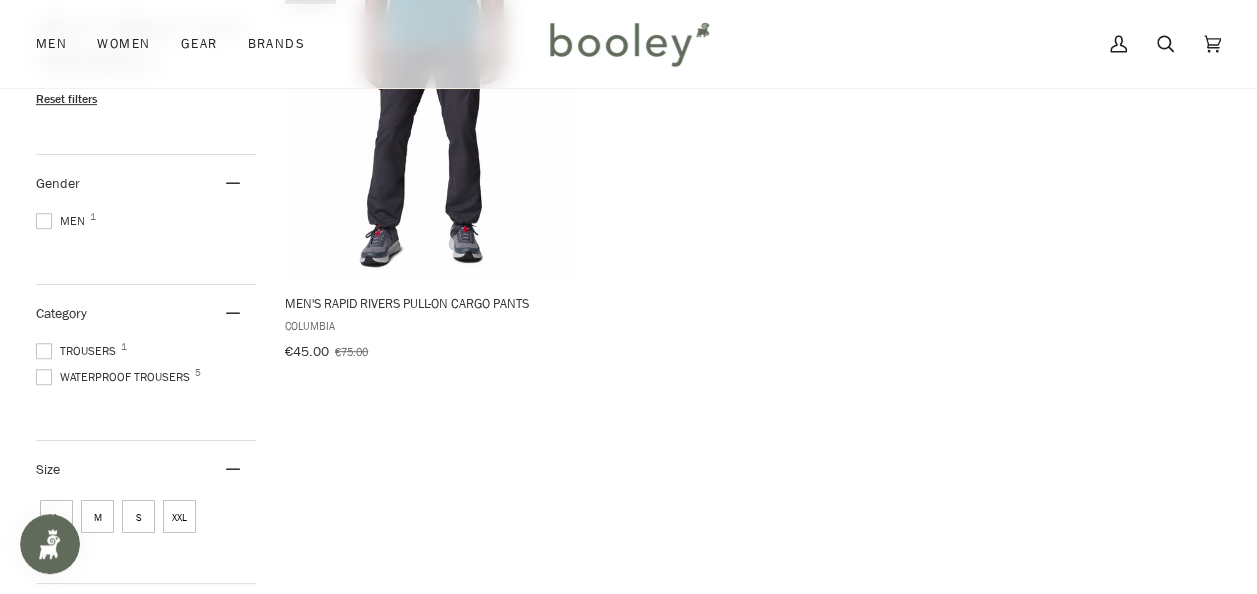 click on "M" at bounding box center (97, 516) 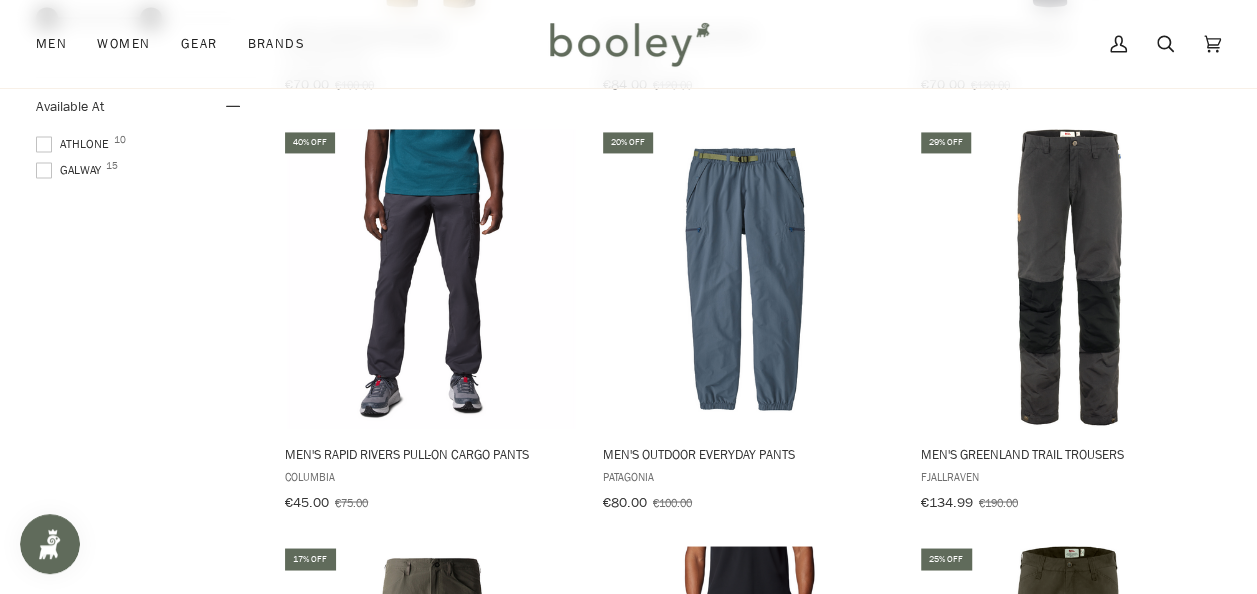 scroll, scrollTop: 1456, scrollLeft: 0, axis: vertical 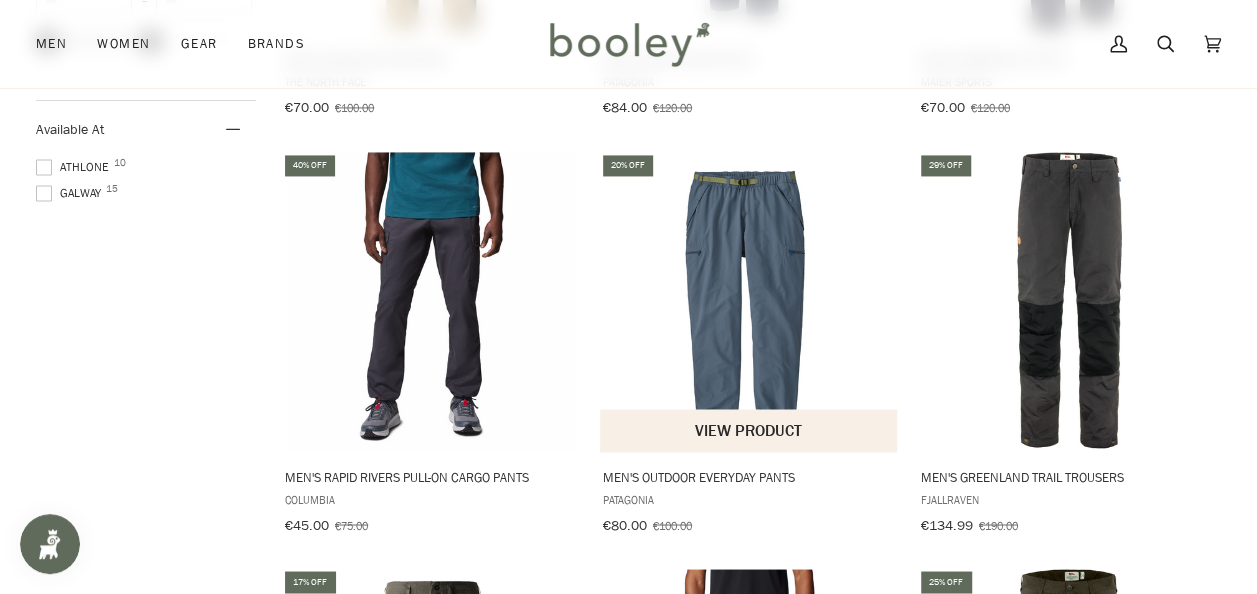 click at bounding box center (749, 301) 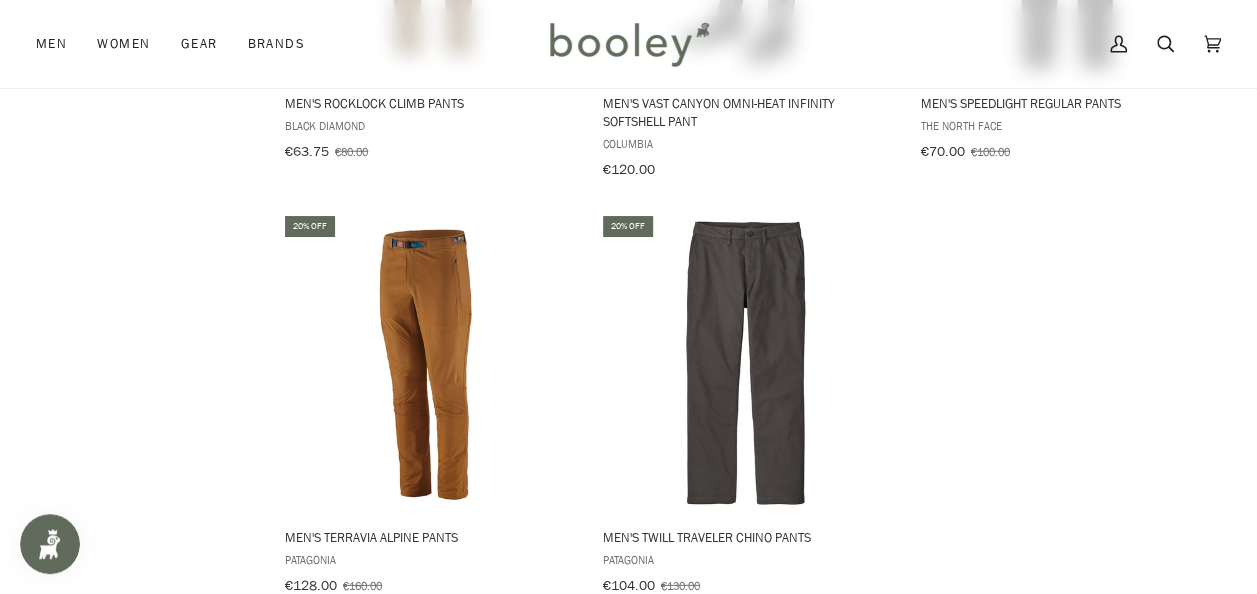 scroll, scrollTop: 2663, scrollLeft: 0, axis: vertical 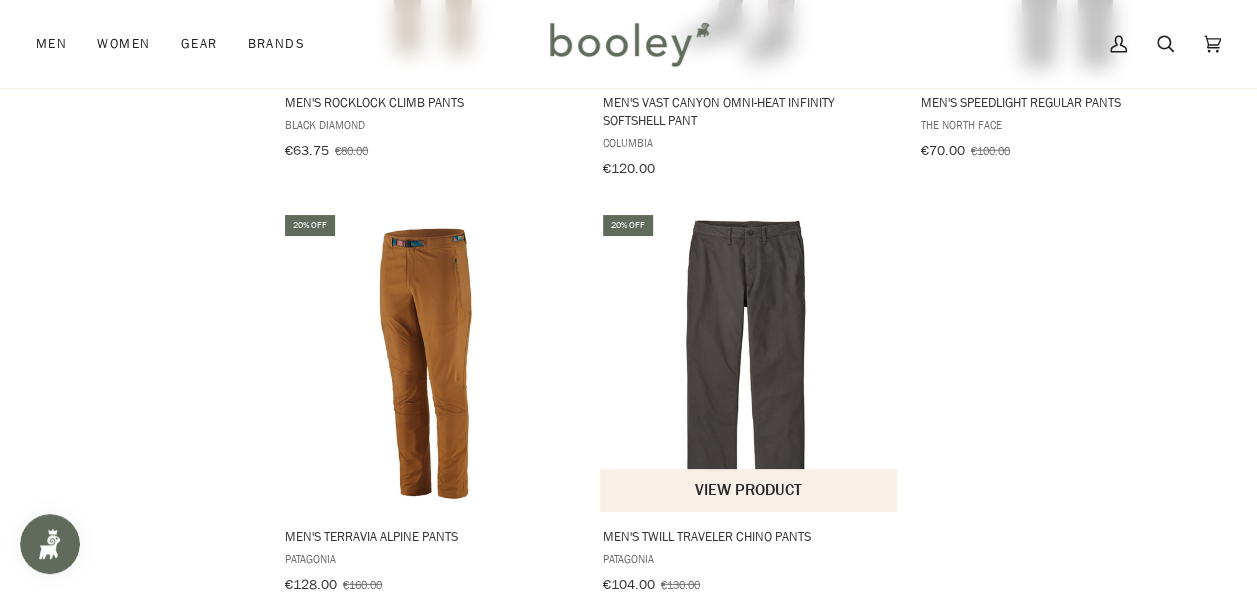 click at bounding box center [749, 362] 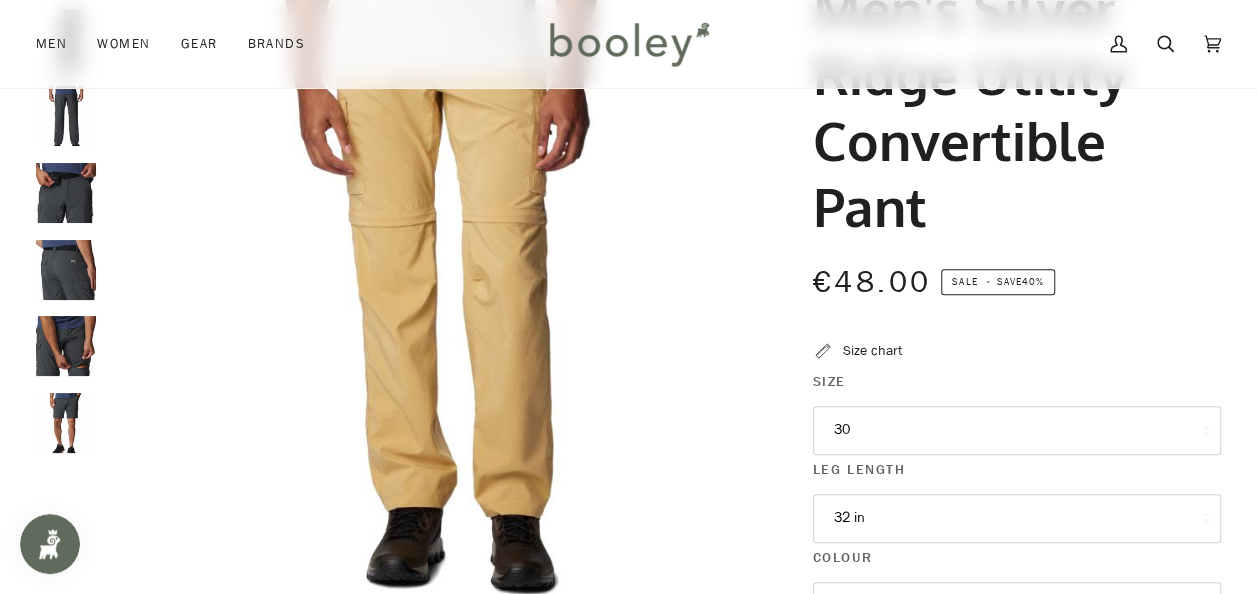 scroll, scrollTop: 206, scrollLeft: 0, axis: vertical 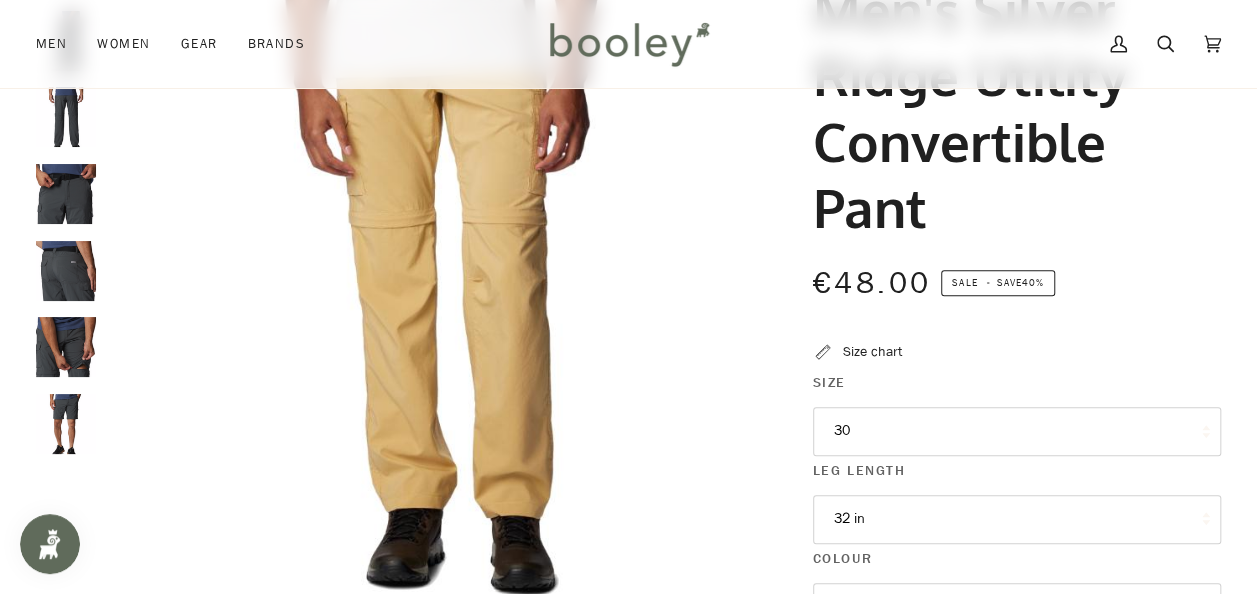 click on "30" at bounding box center [1017, 431] 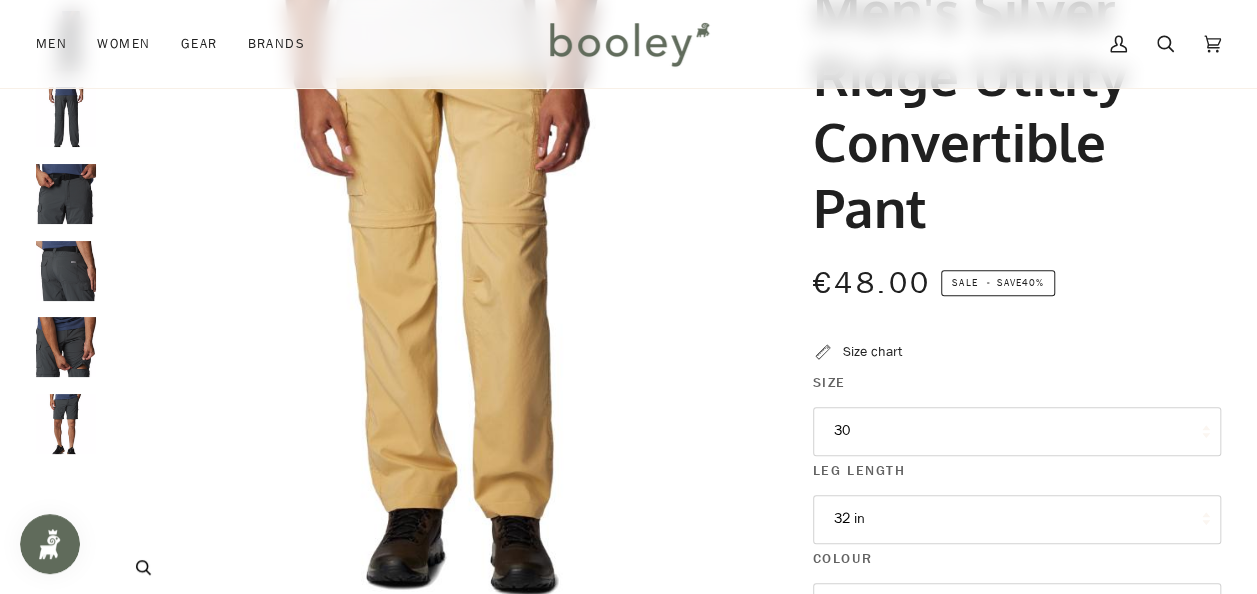 click at bounding box center [441, 269] 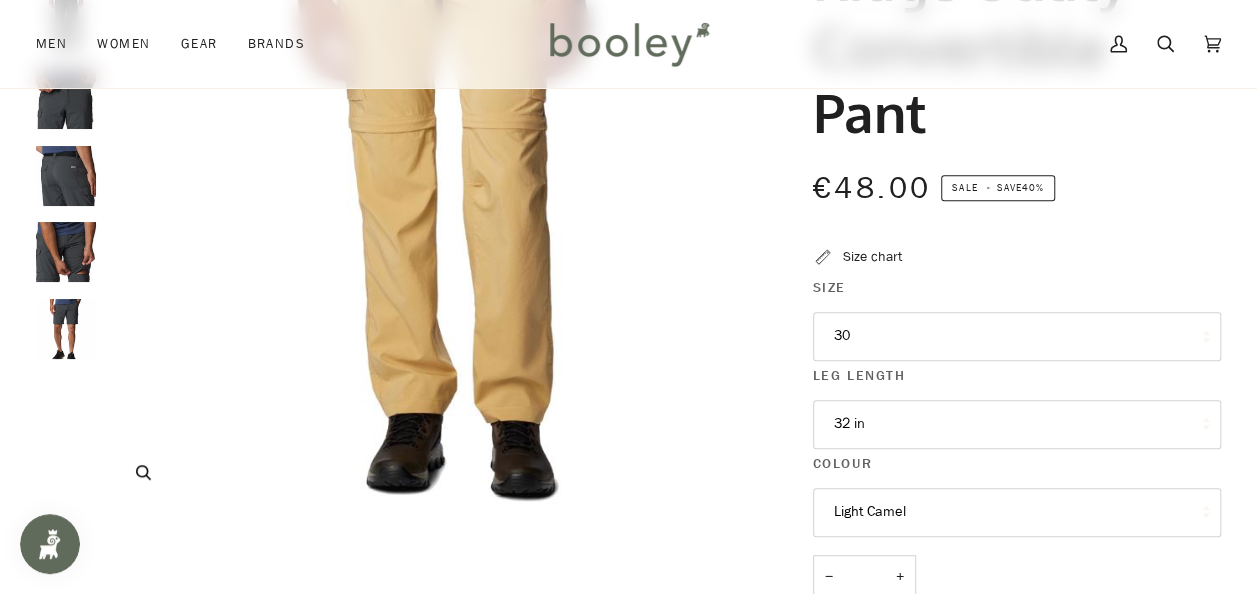 scroll, scrollTop: 143, scrollLeft: 0, axis: vertical 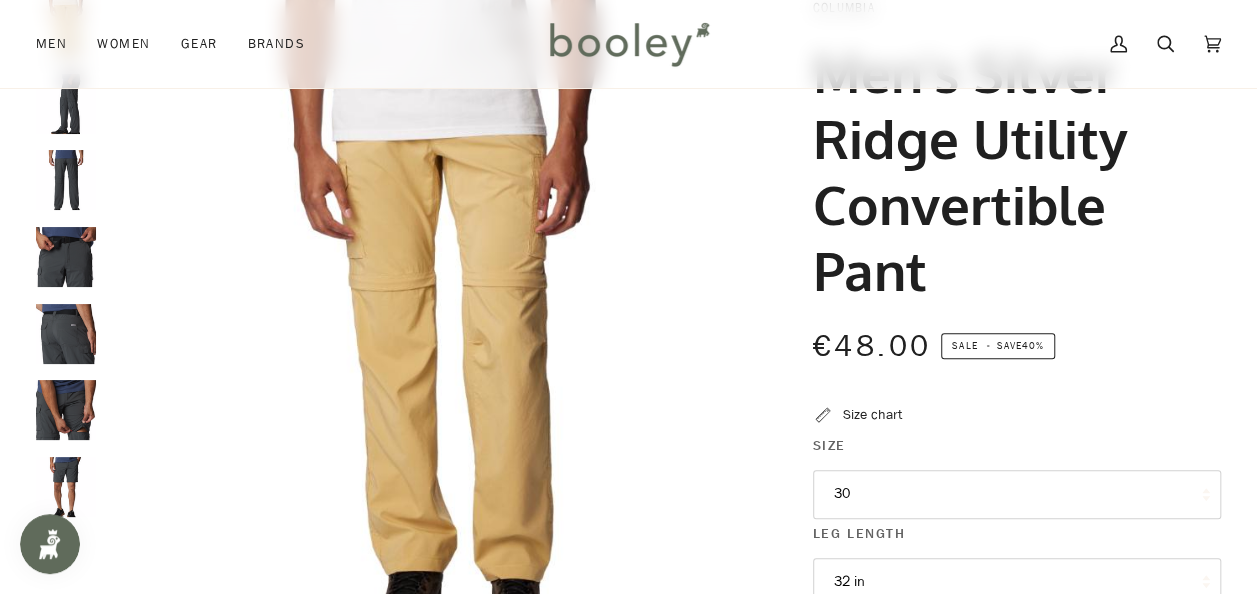 click at bounding box center (66, 410) 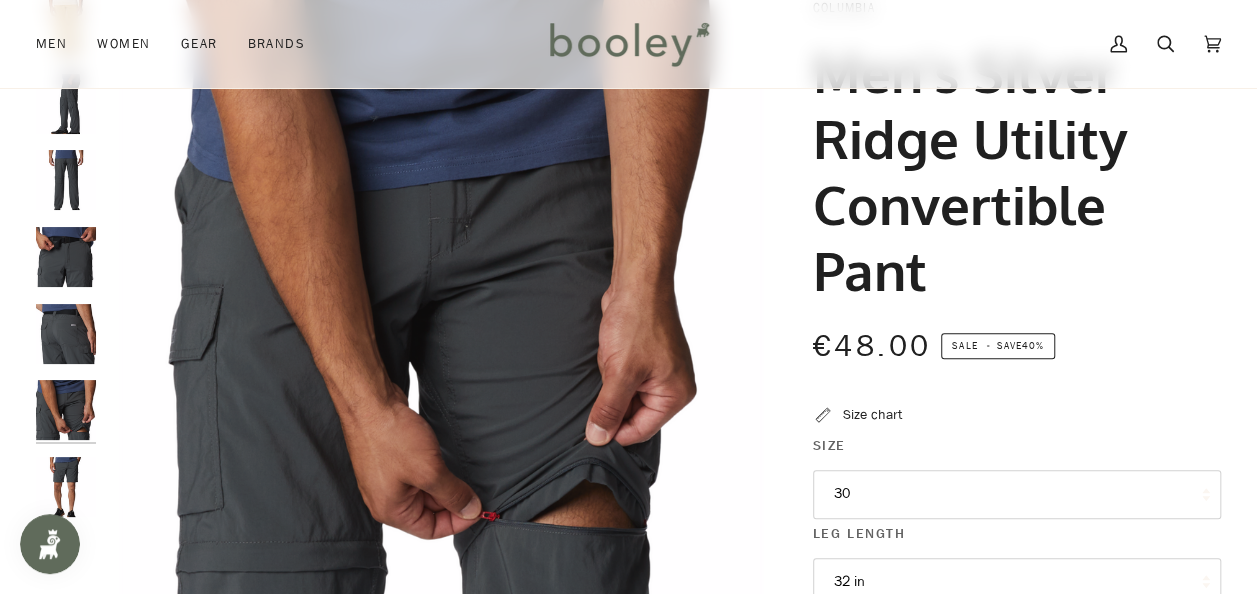 click at bounding box center [66, 334] 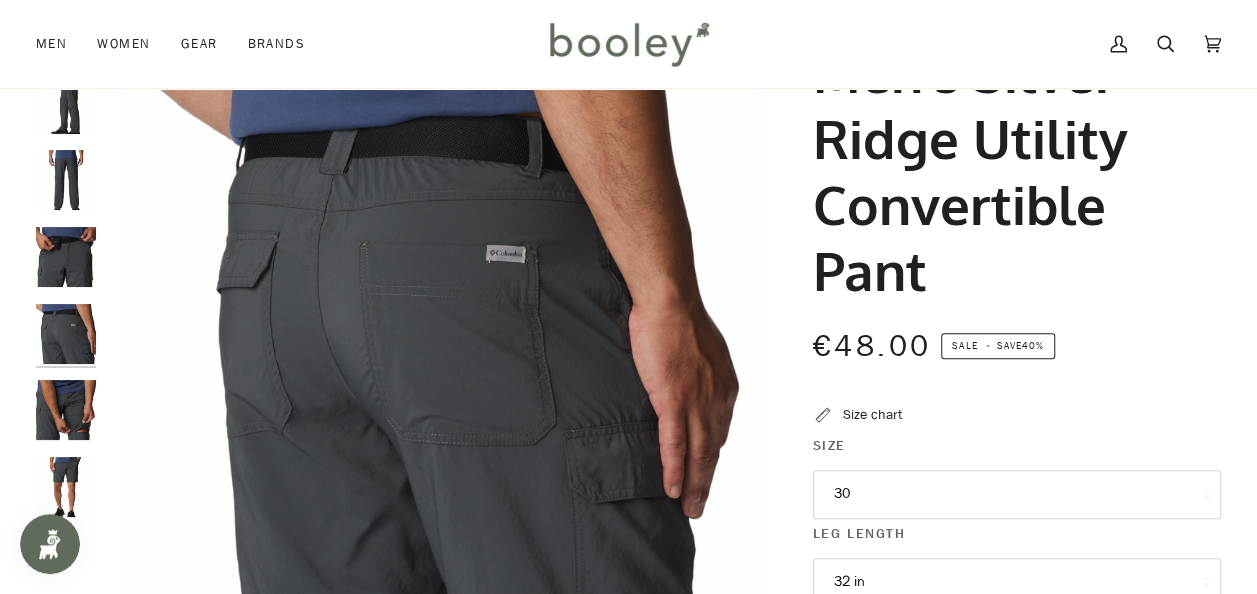 scroll, scrollTop: 0, scrollLeft: 0, axis: both 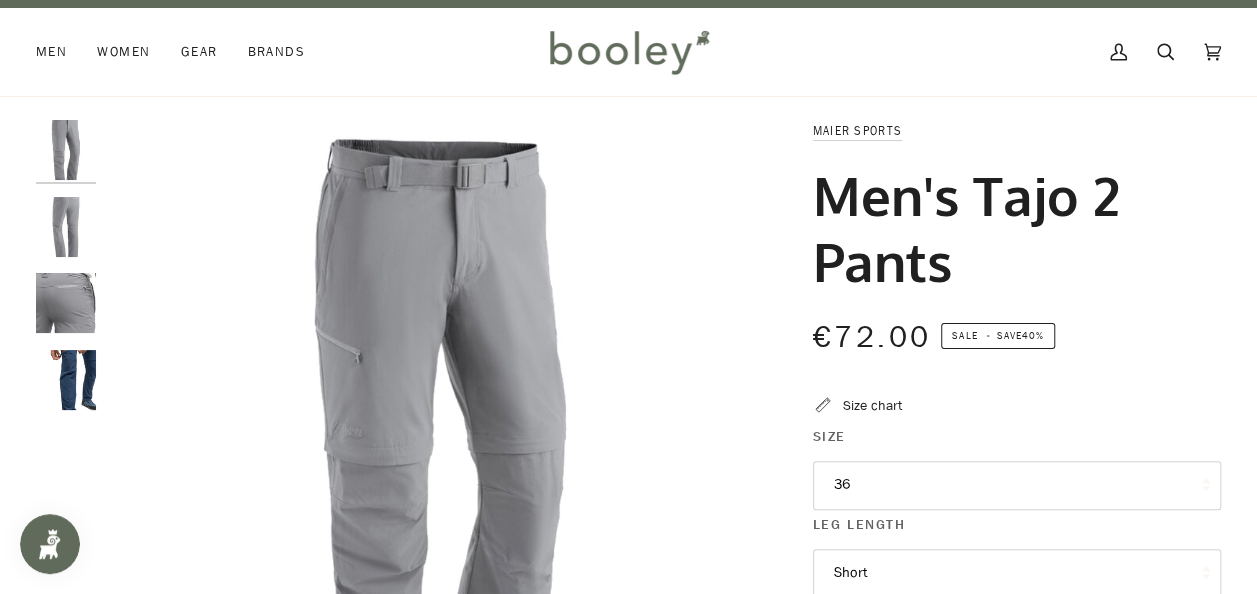 click at bounding box center (71, 273) 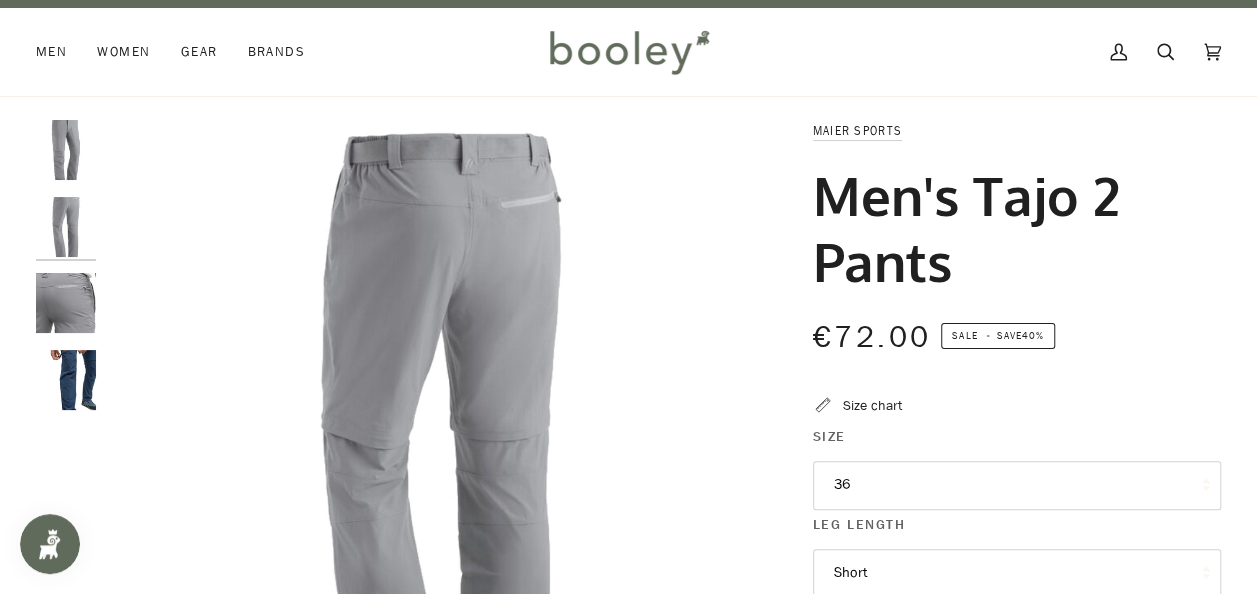 click at bounding box center (66, 150) 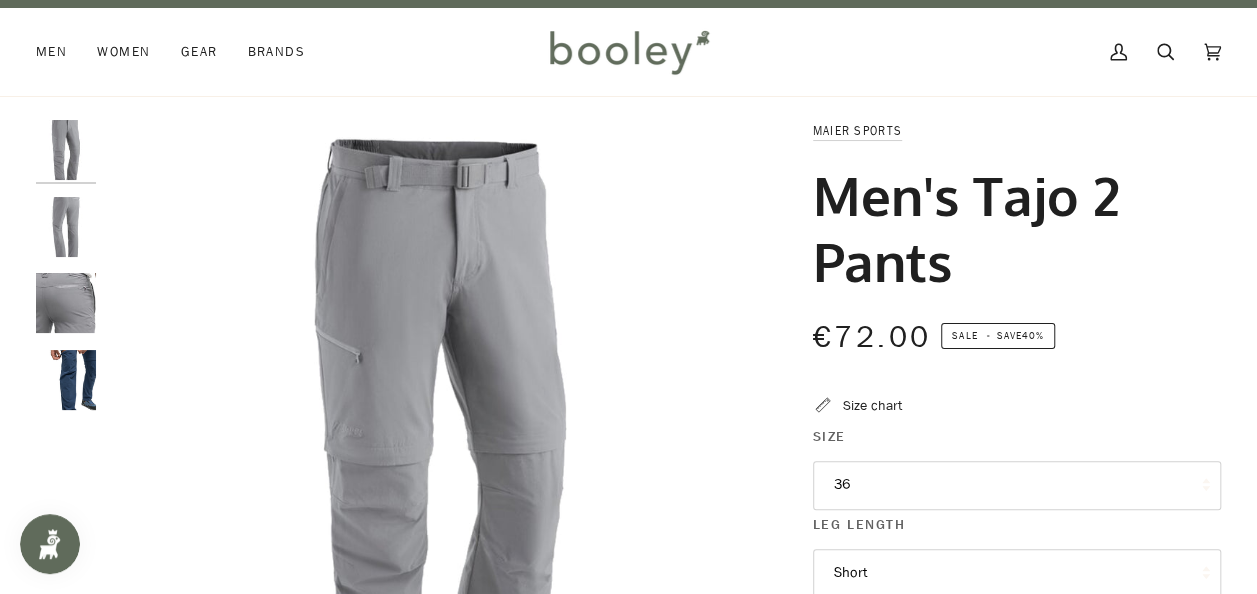 click on "36" at bounding box center [1017, 485] 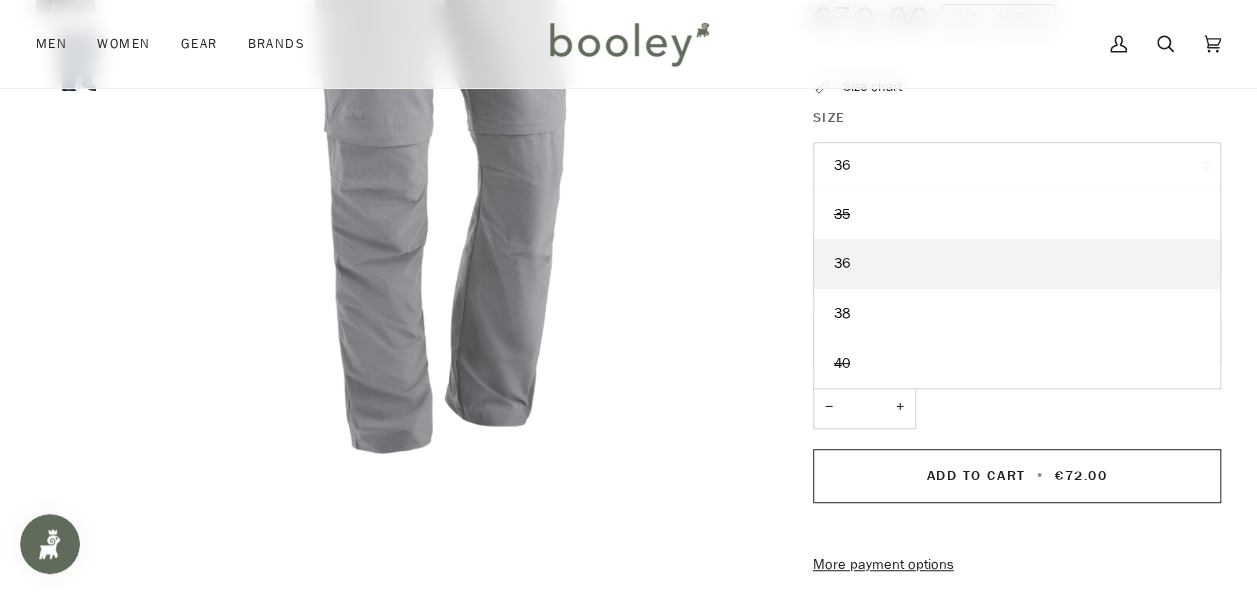 scroll, scrollTop: 338, scrollLeft: 0, axis: vertical 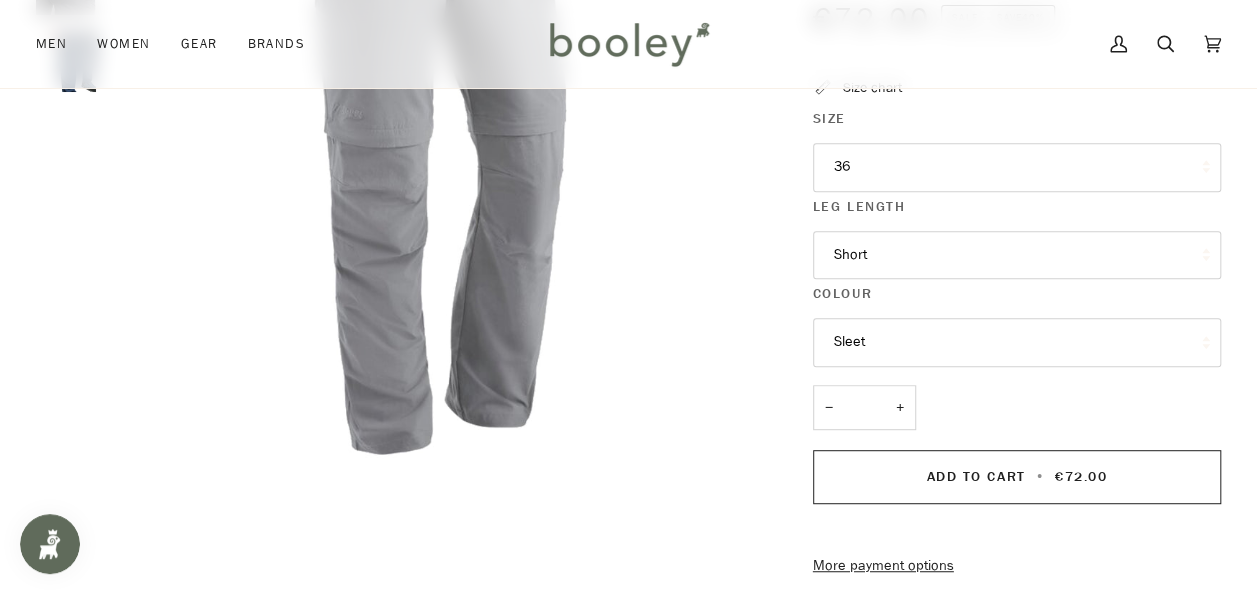 click on "Zoom
Zoom
Zoom" at bounding box center [628, 355] 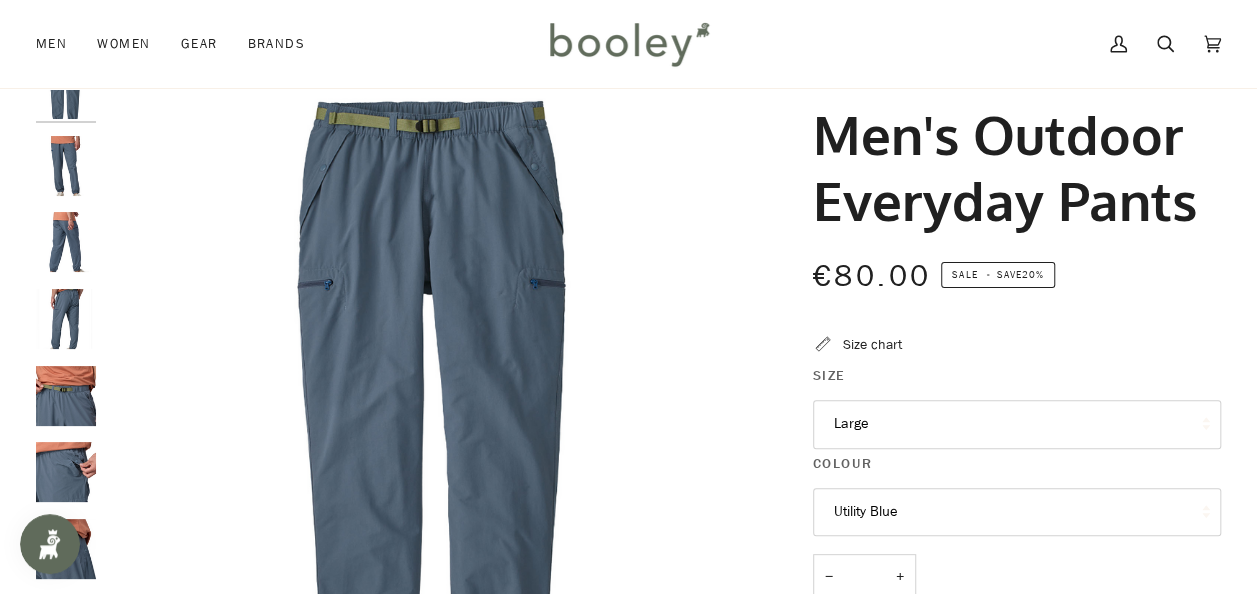 scroll, scrollTop: 82, scrollLeft: 0, axis: vertical 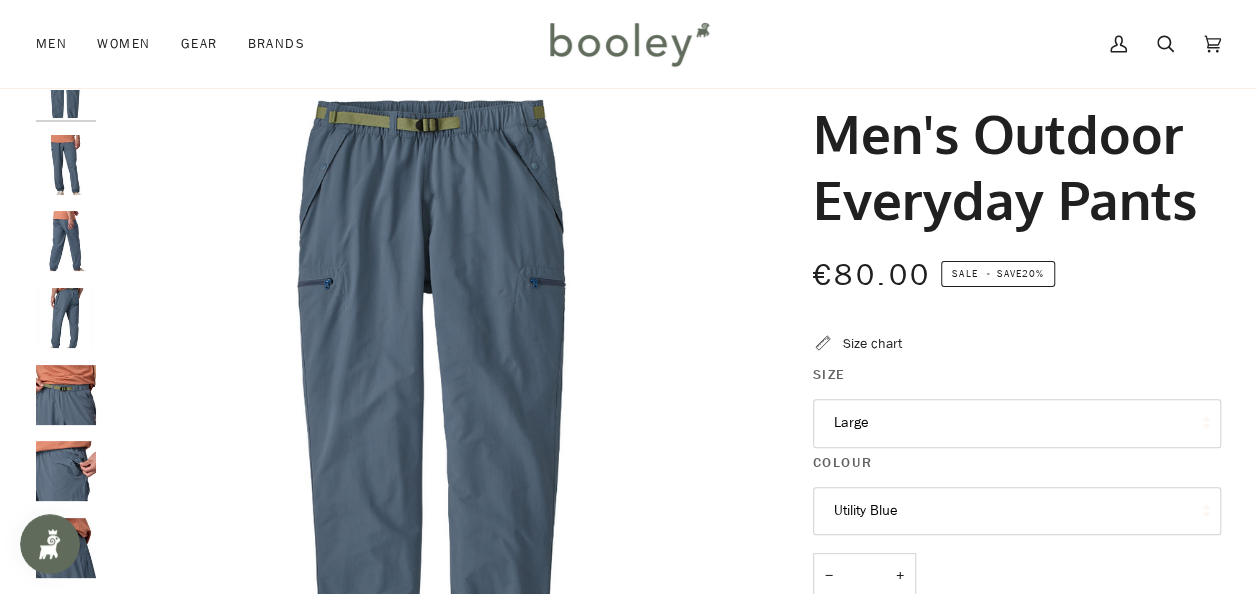 click at bounding box center [66, 318] 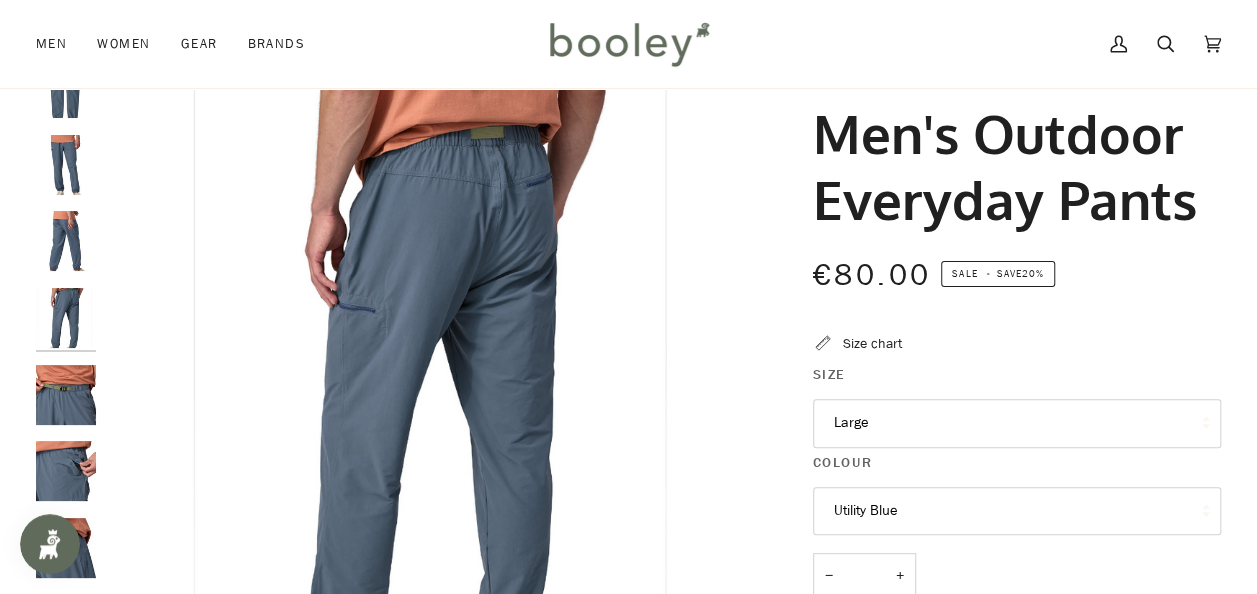 click at bounding box center (66, 241) 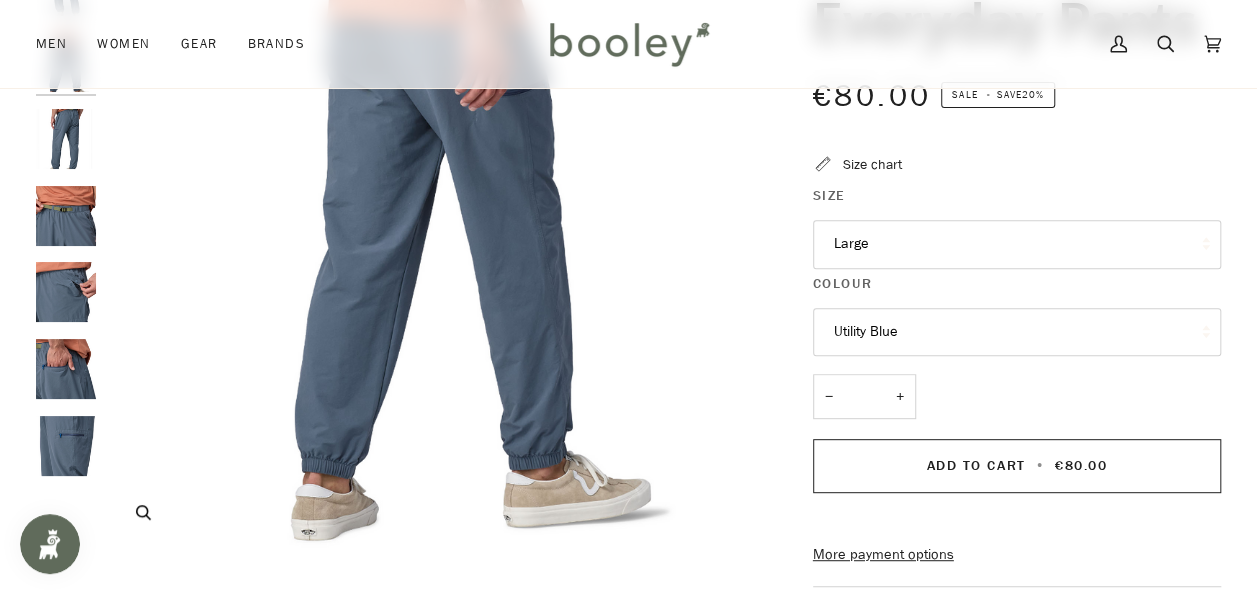 scroll, scrollTop: 315, scrollLeft: 0, axis: vertical 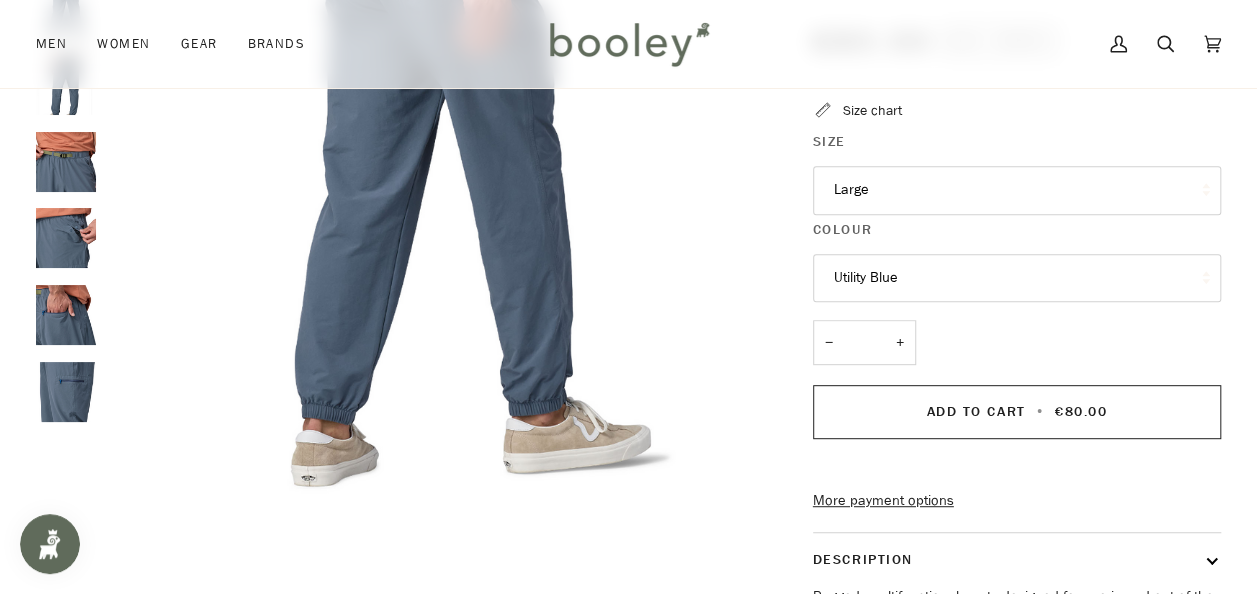 click on "Utility Blue" at bounding box center [1017, 278] 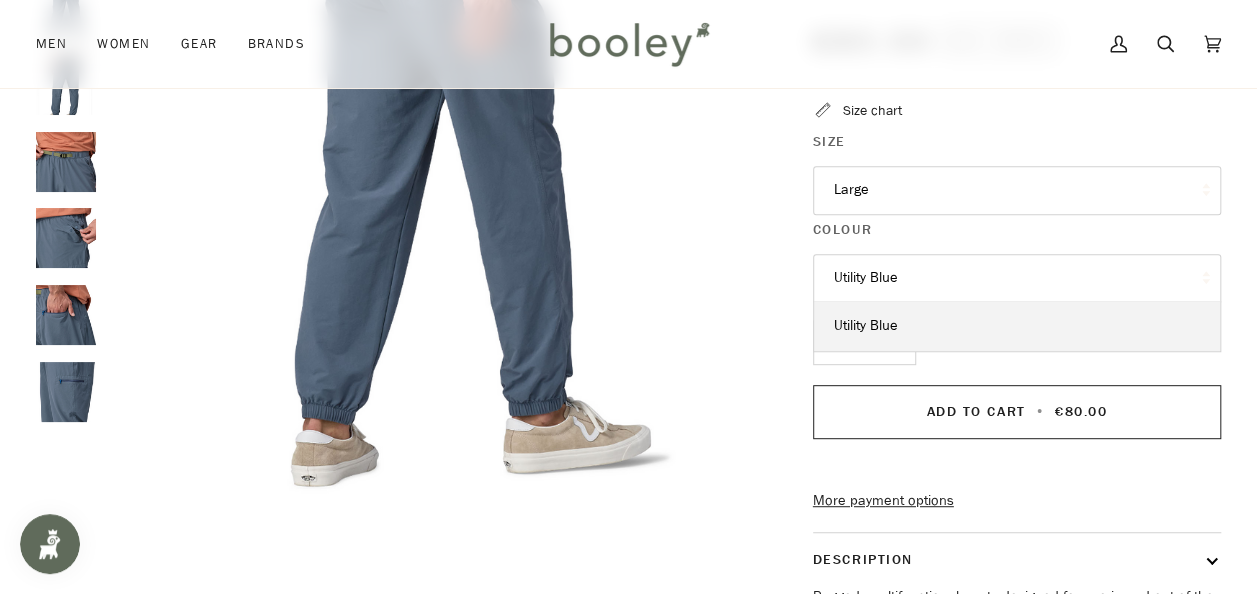 click on "Utility Blue" at bounding box center [1017, 278] 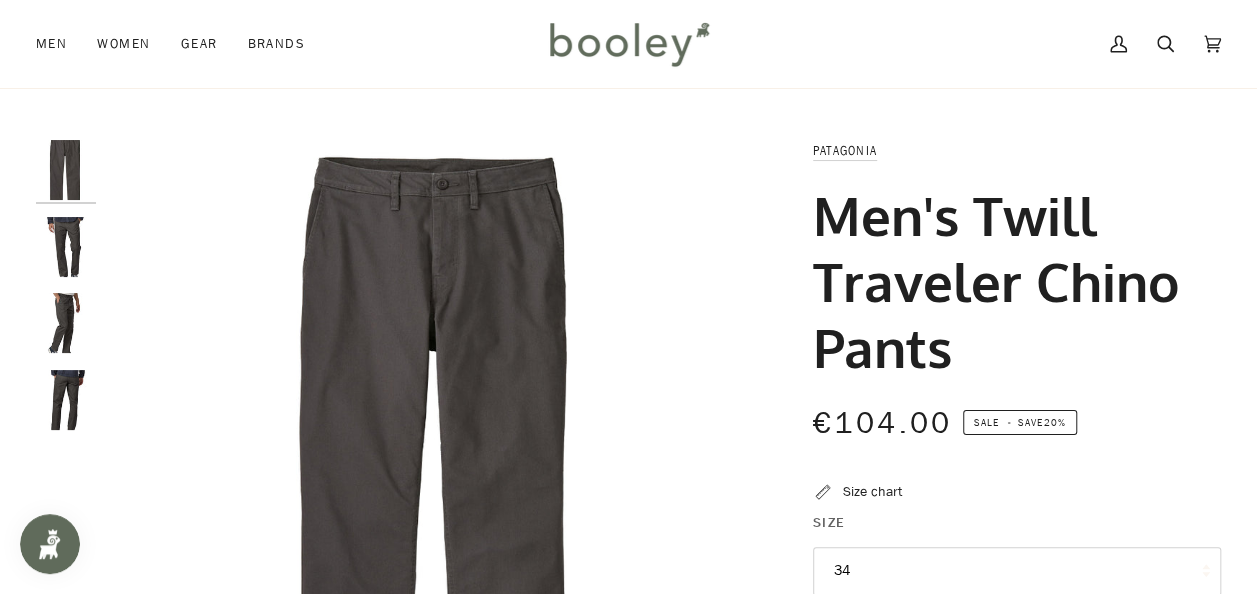 scroll, scrollTop: 92, scrollLeft: 0, axis: vertical 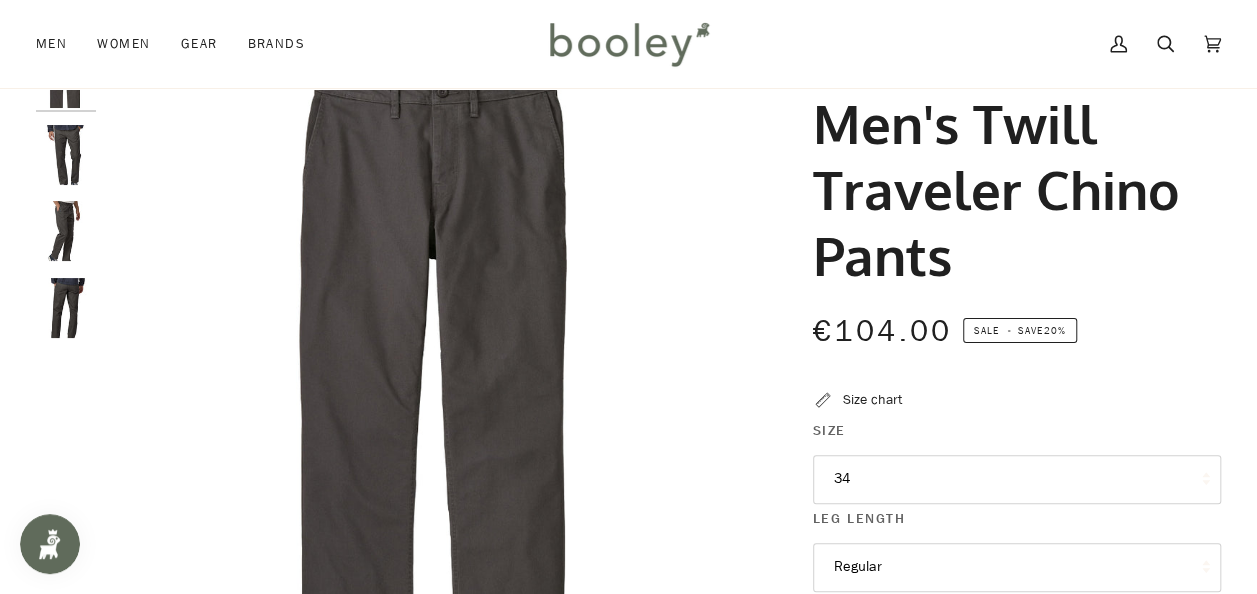 click at bounding box center (66, 231) 